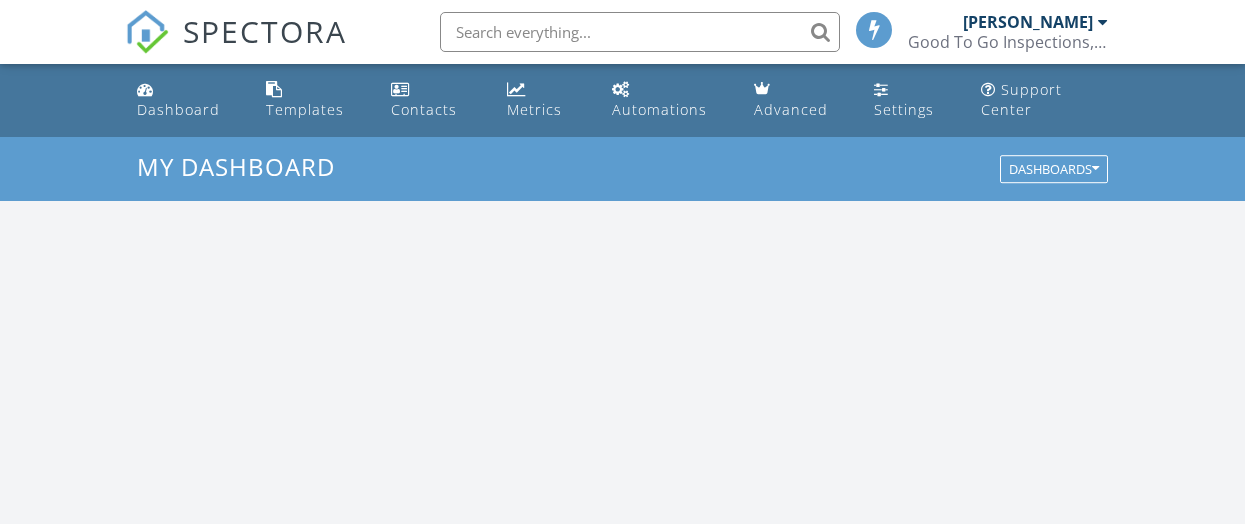 scroll, scrollTop: 747, scrollLeft: 0, axis: vertical 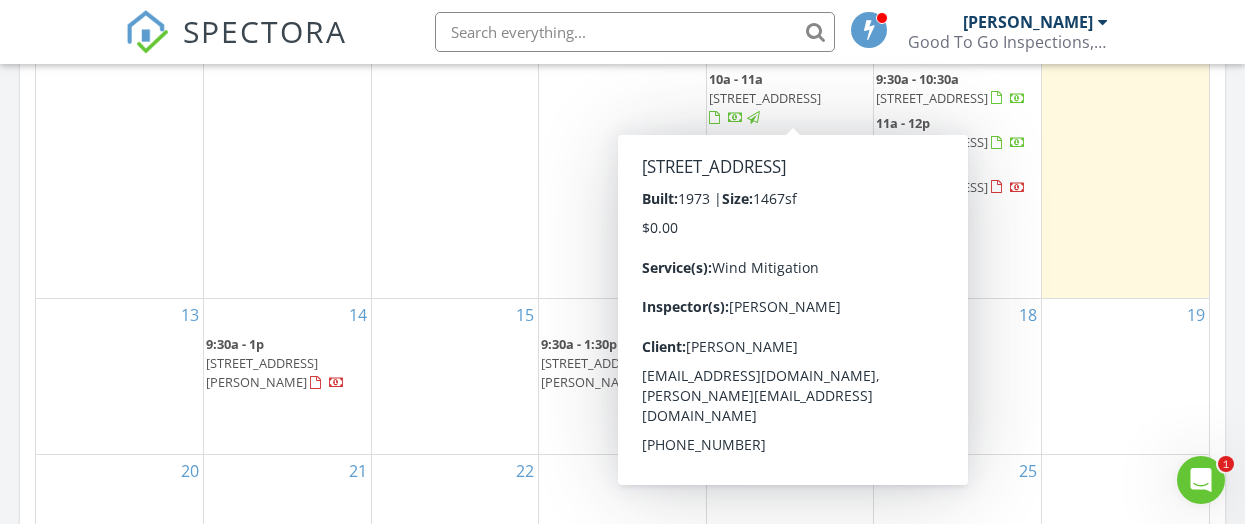 click on "12" at bounding box center [1125, 166] 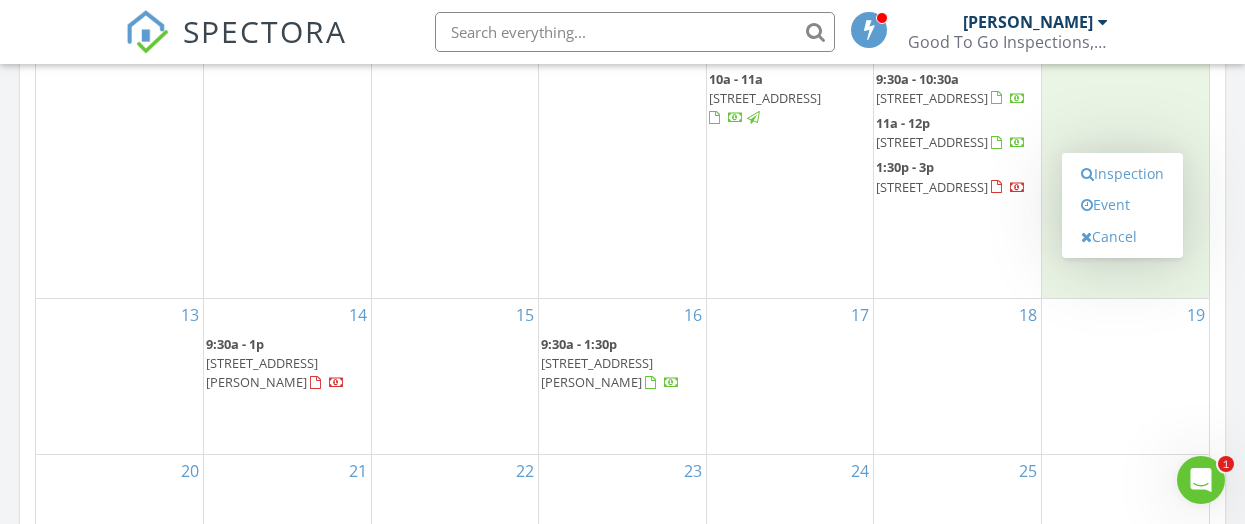 click on "17" at bounding box center (790, 376) 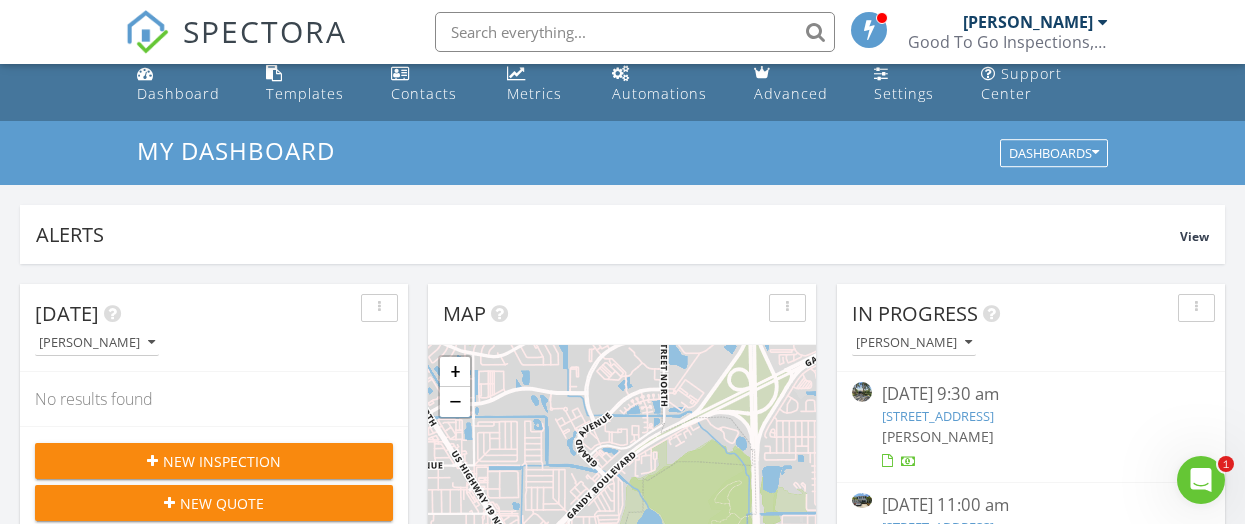 scroll, scrollTop: 0, scrollLeft: 0, axis: both 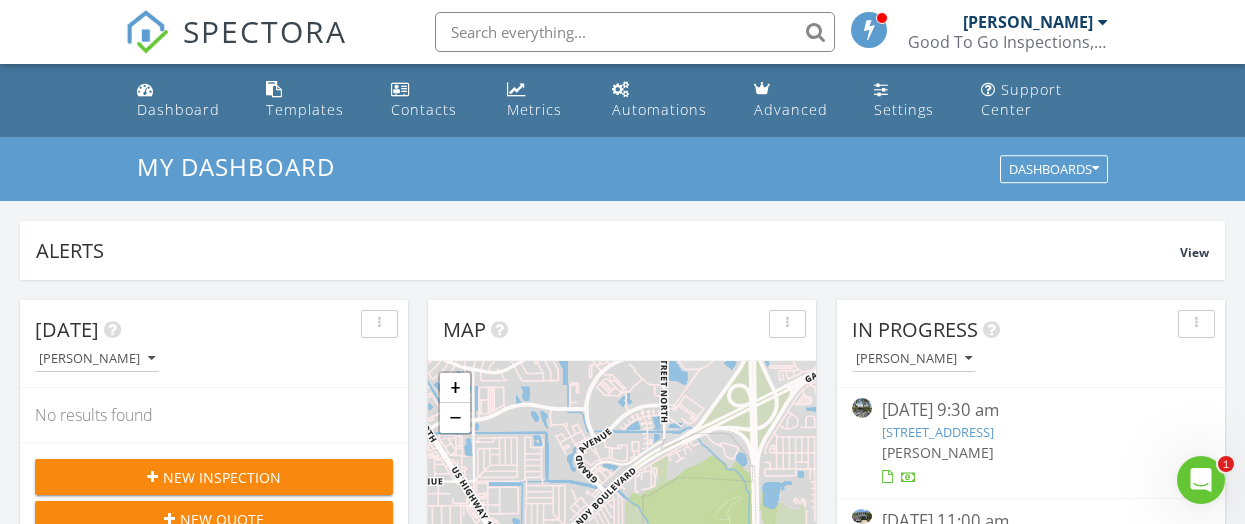 click on "Michael Guarino Jr
Good To Go Inspections, LLC" at bounding box center [1008, 32] 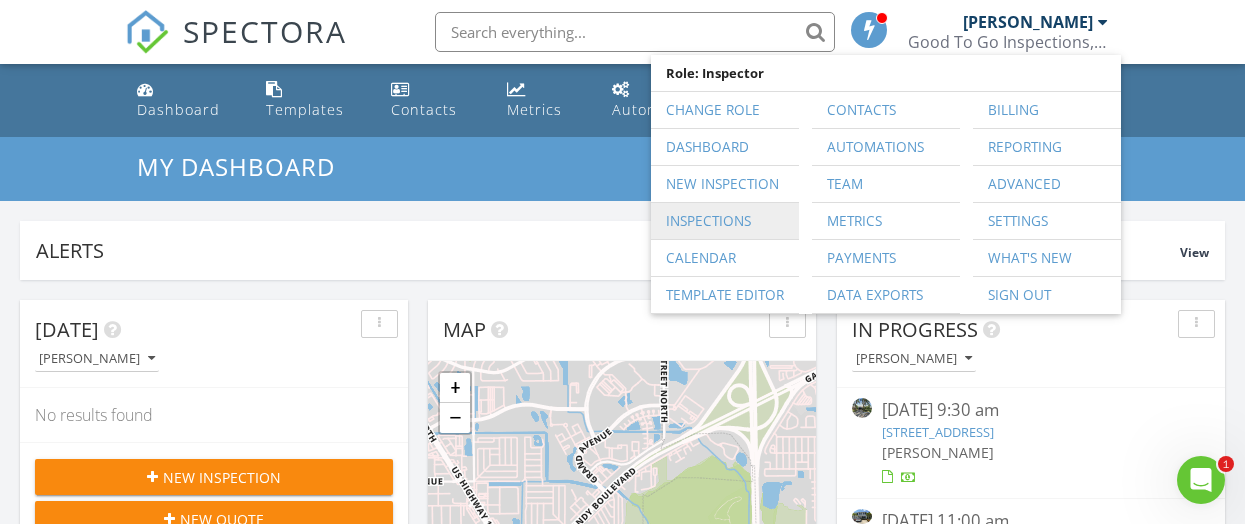click on "Inspections" at bounding box center [725, 221] 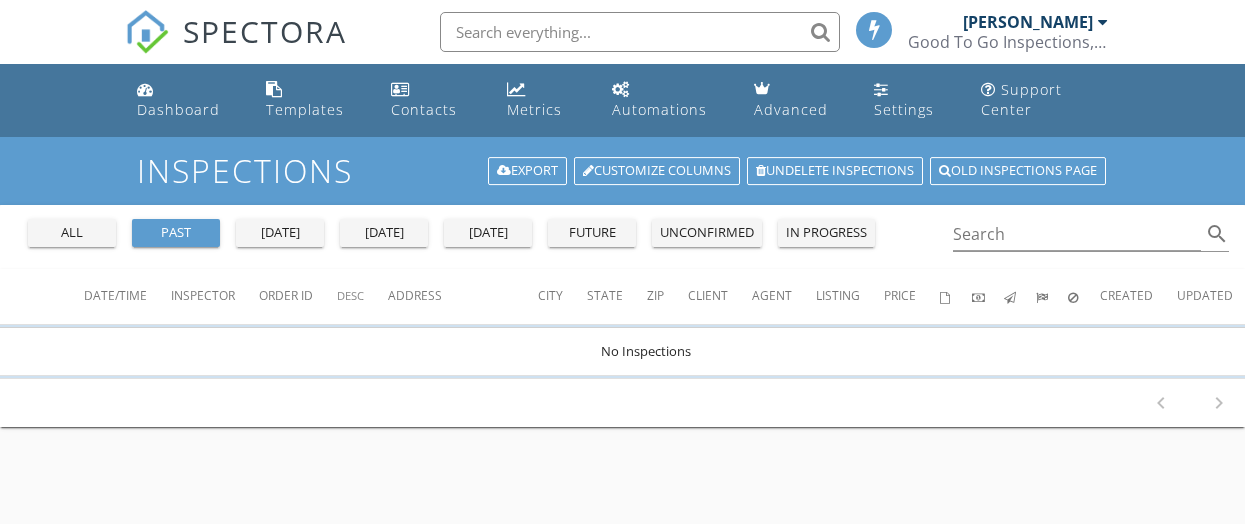 scroll, scrollTop: 0, scrollLeft: 0, axis: both 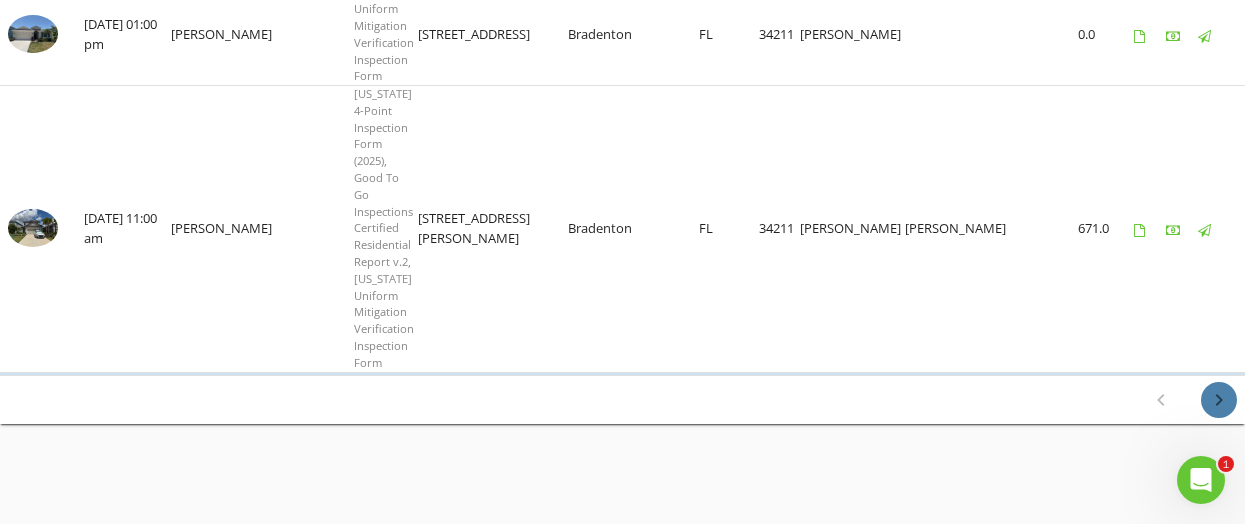 click on "chevron_right" at bounding box center [1219, 400] 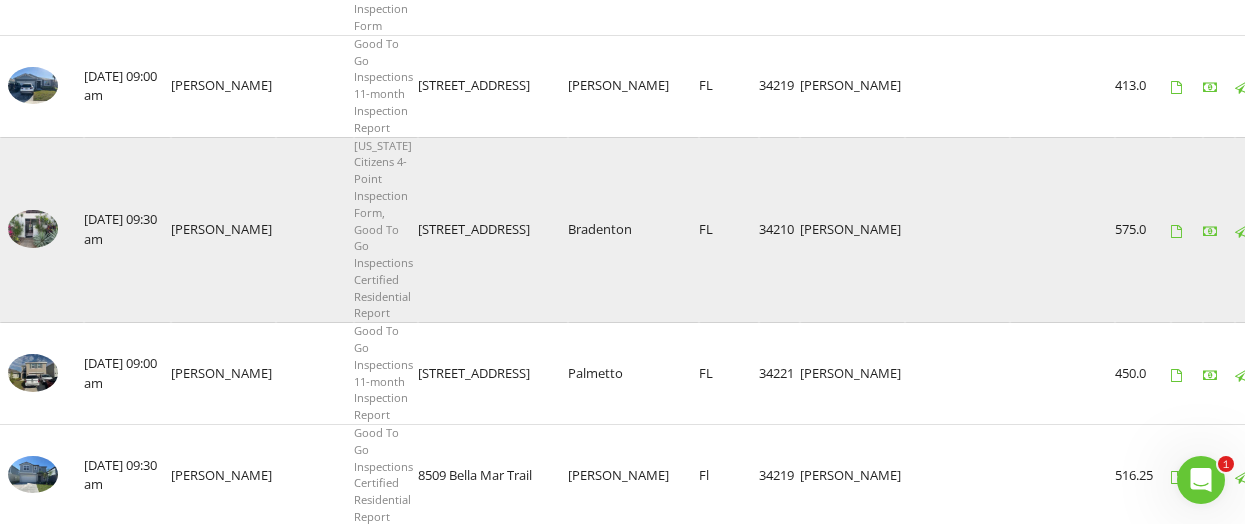 scroll, scrollTop: 2419, scrollLeft: 0, axis: vertical 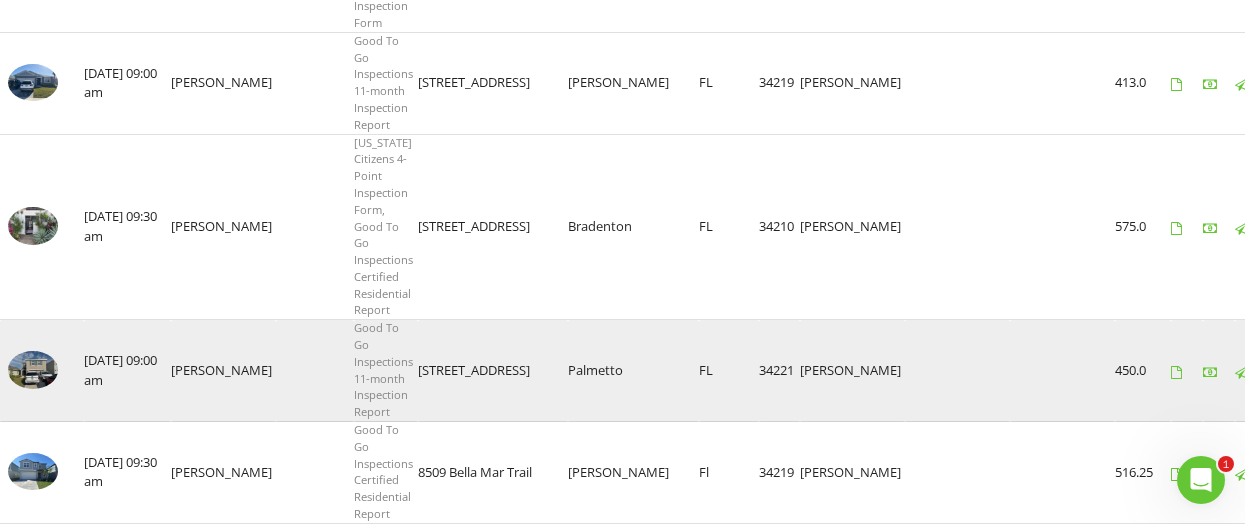 click at bounding box center (33, 369) 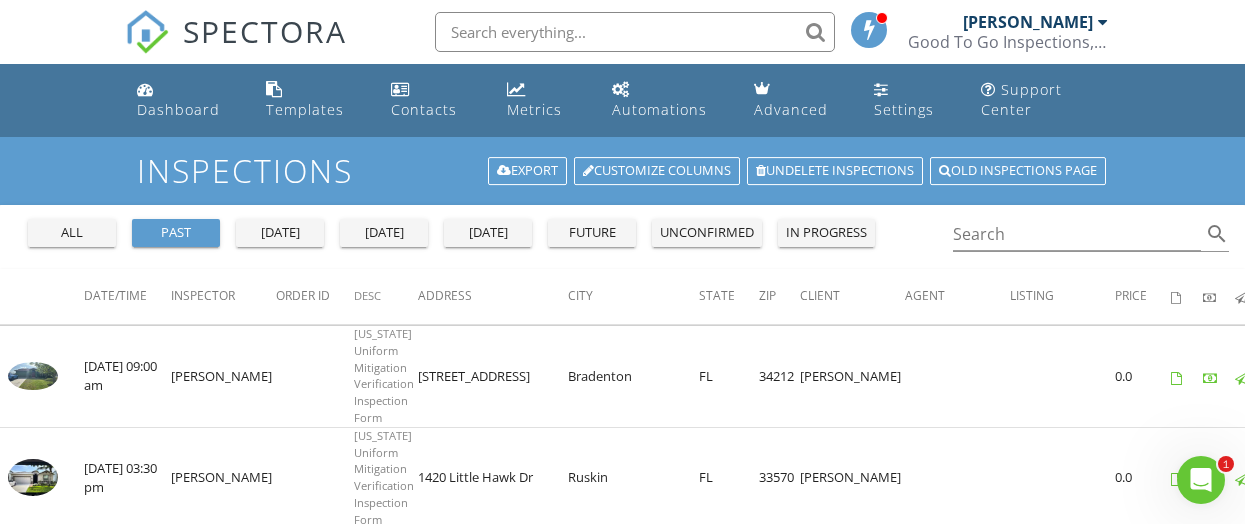scroll, scrollTop: 0, scrollLeft: 0, axis: both 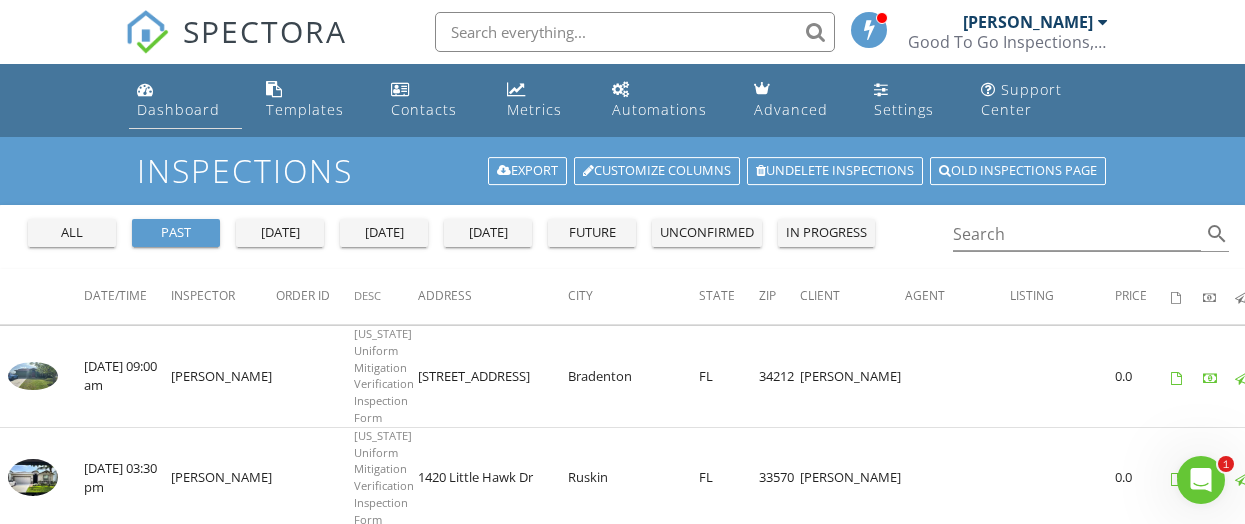 click on "Dashboard" at bounding box center (178, 109) 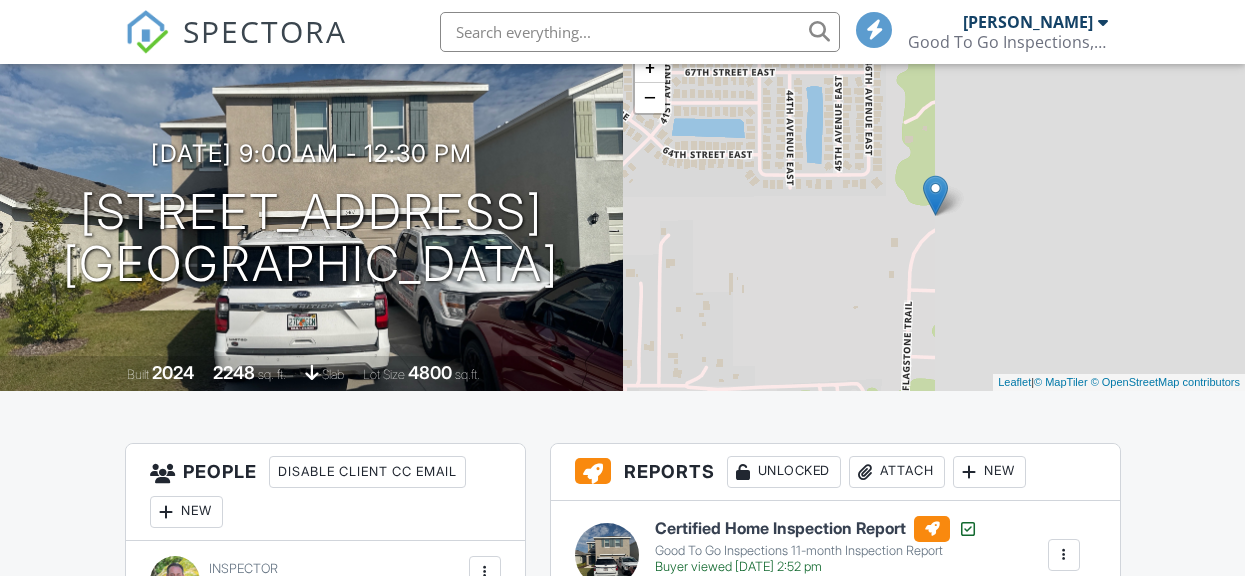 scroll, scrollTop: 164, scrollLeft: 0, axis: vertical 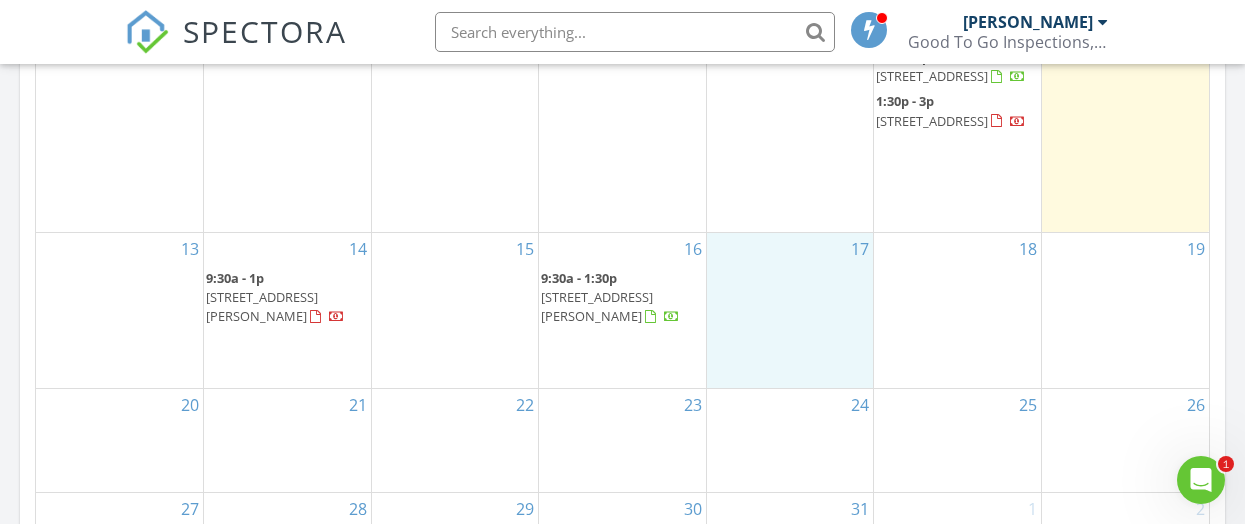 click on "17" at bounding box center (790, 310) 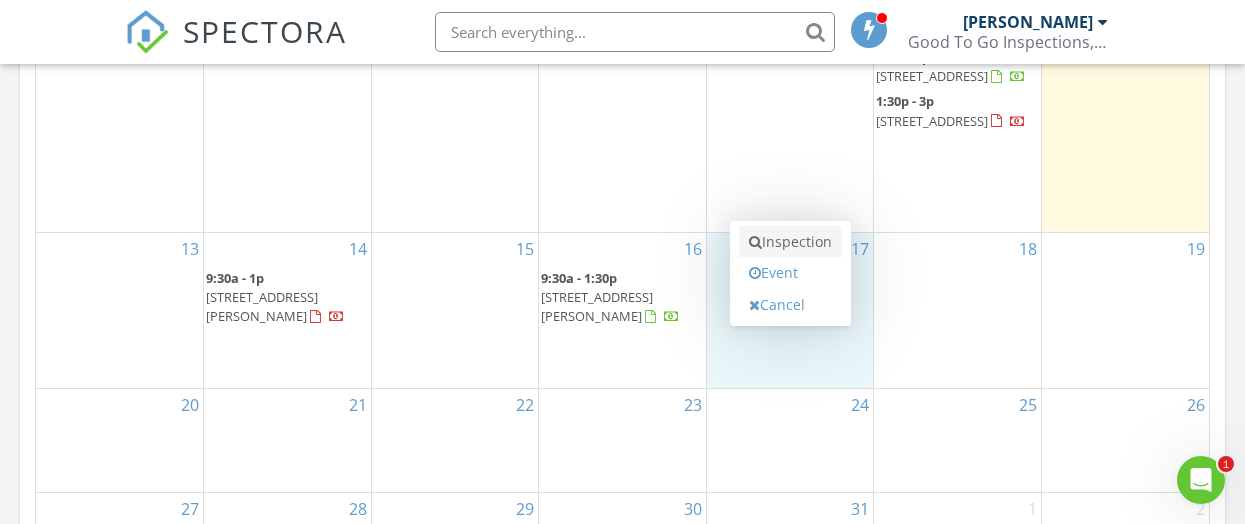 click on "Inspection" at bounding box center (790, 242) 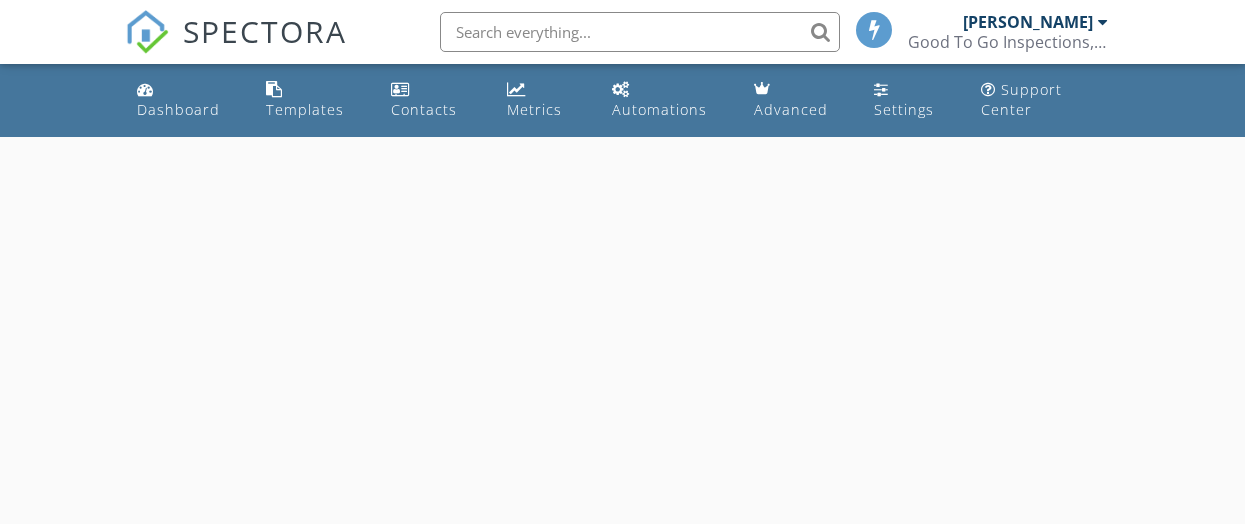 scroll, scrollTop: 0, scrollLeft: 0, axis: both 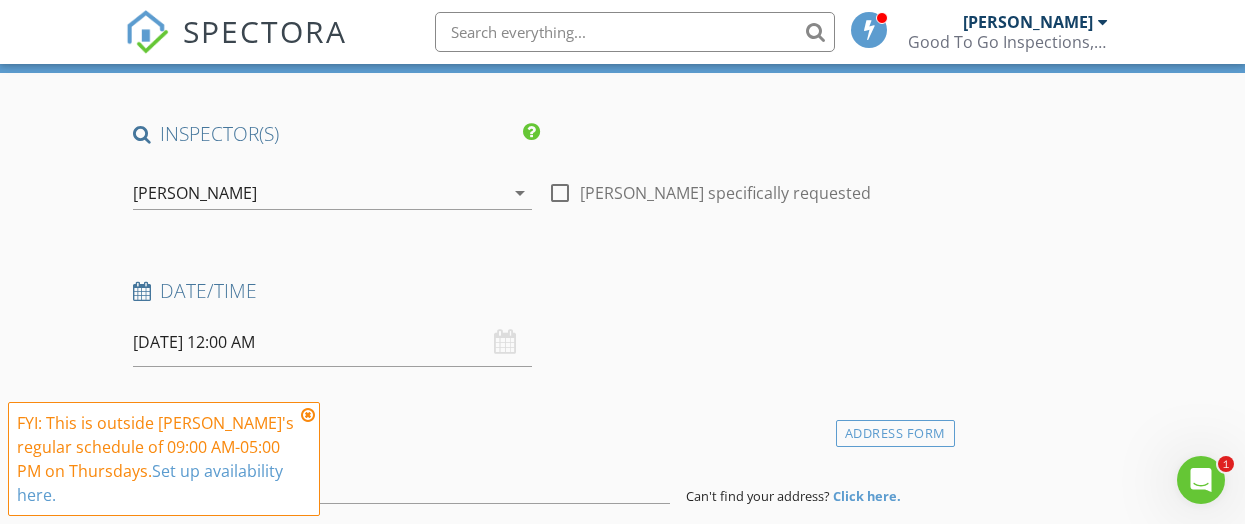 click on "[DATE] 12:00 AM" at bounding box center [332, 342] 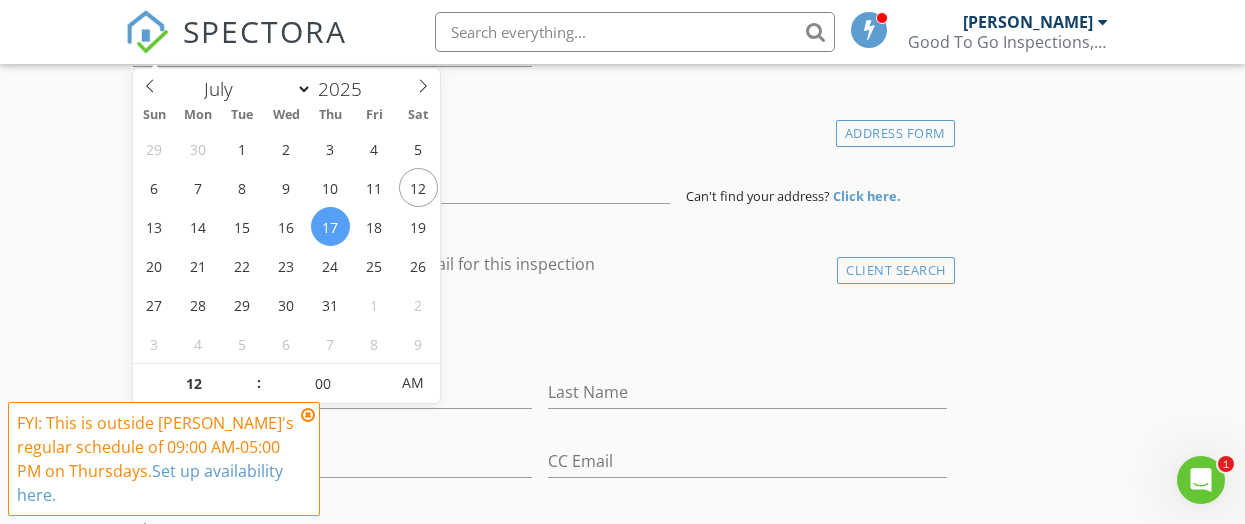 scroll, scrollTop: 478, scrollLeft: 0, axis: vertical 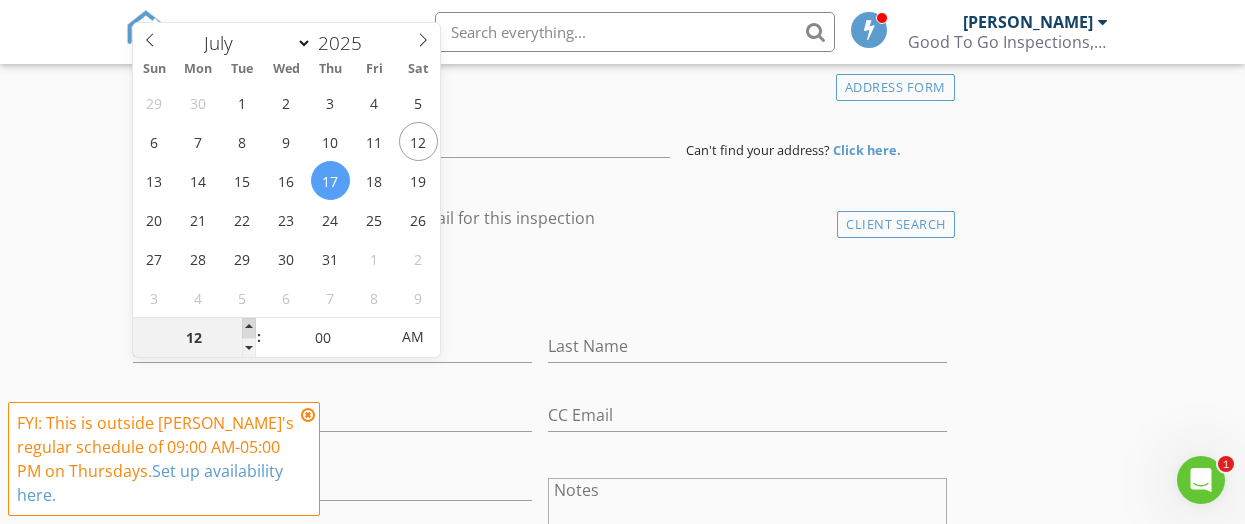 type on "01" 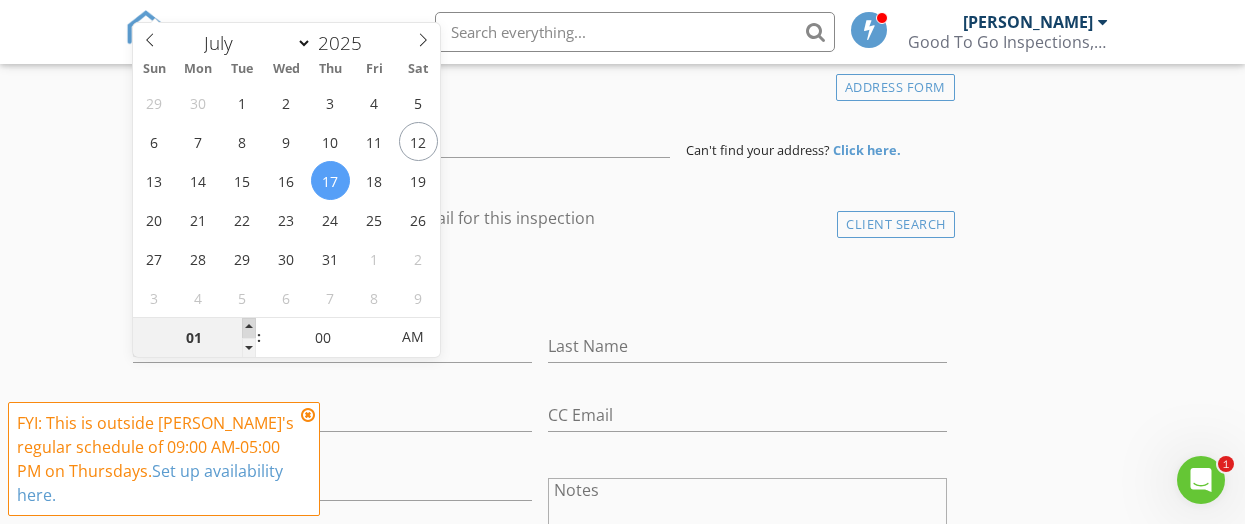 click at bounding box center [249, 328] 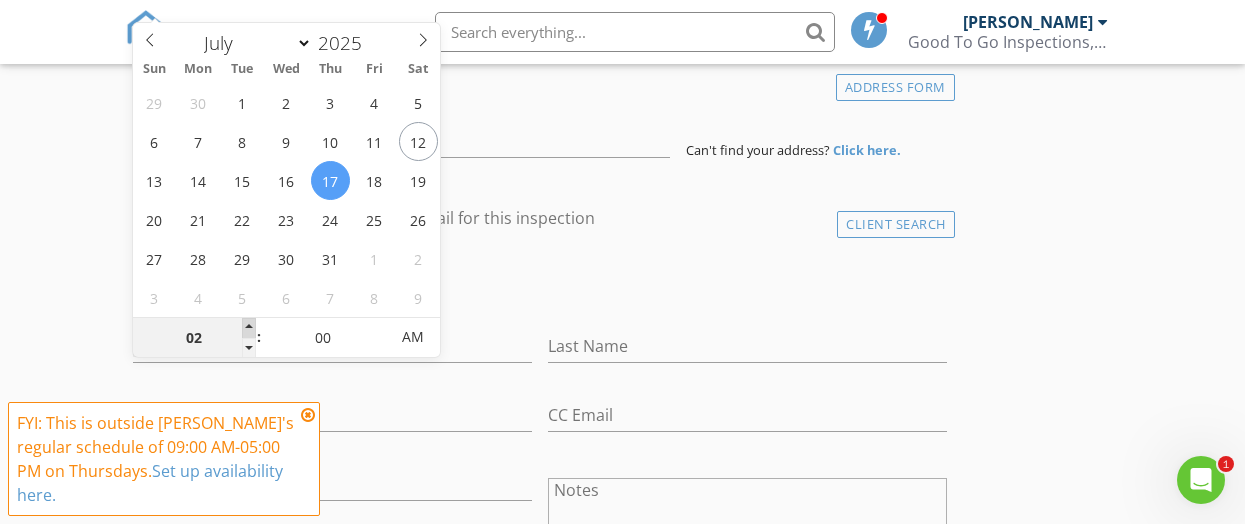 click at bounding box center [249, 328] 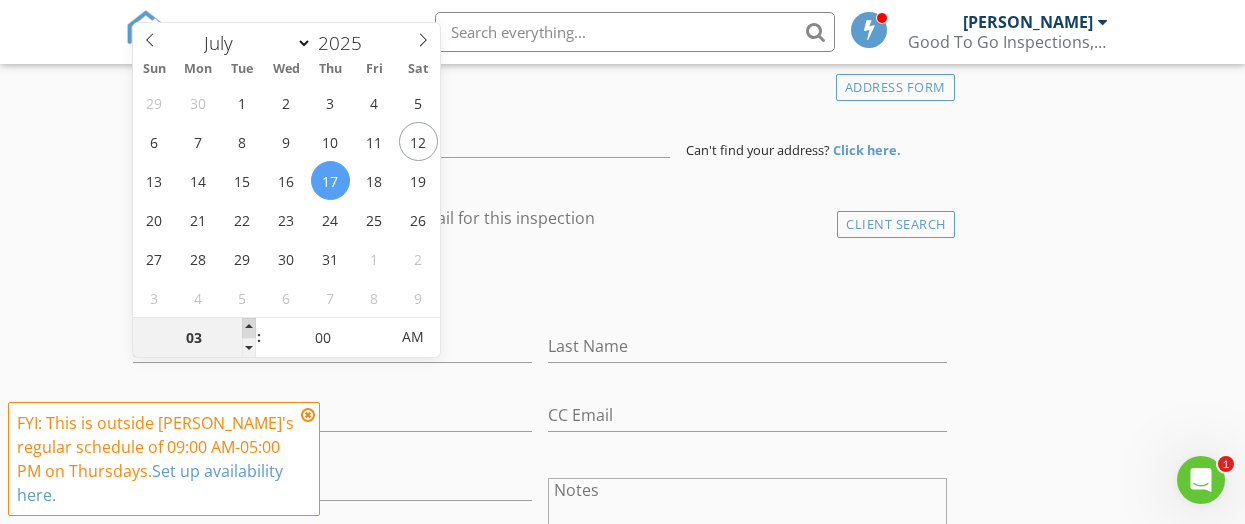 click at bounding box center [249, 328] 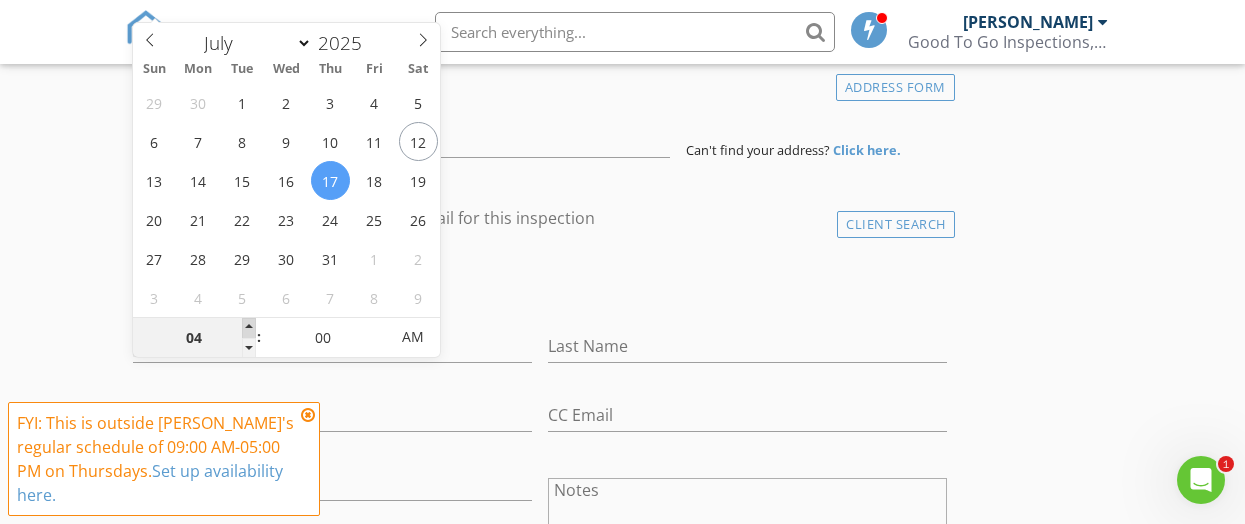 click at bounding box center (249, 328) 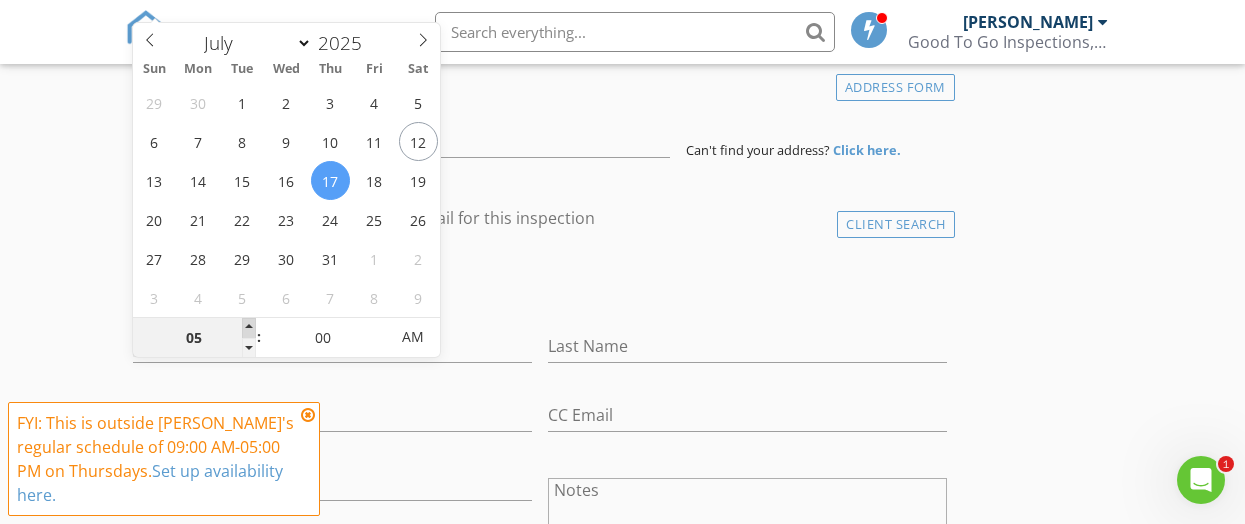 click at bounding box center (249, 328) 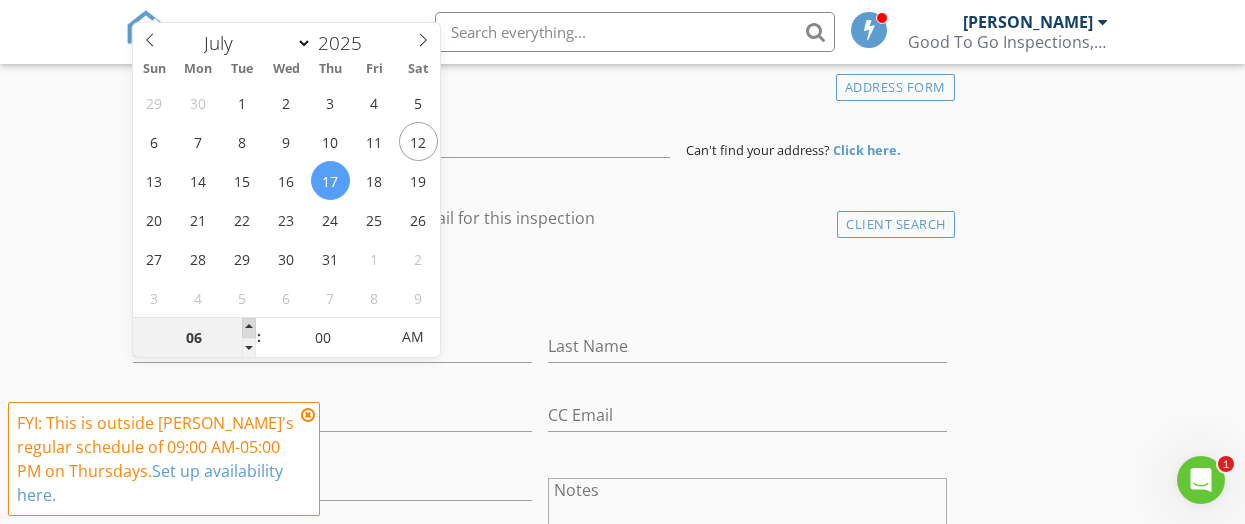 click at bounding box center [249, 328] 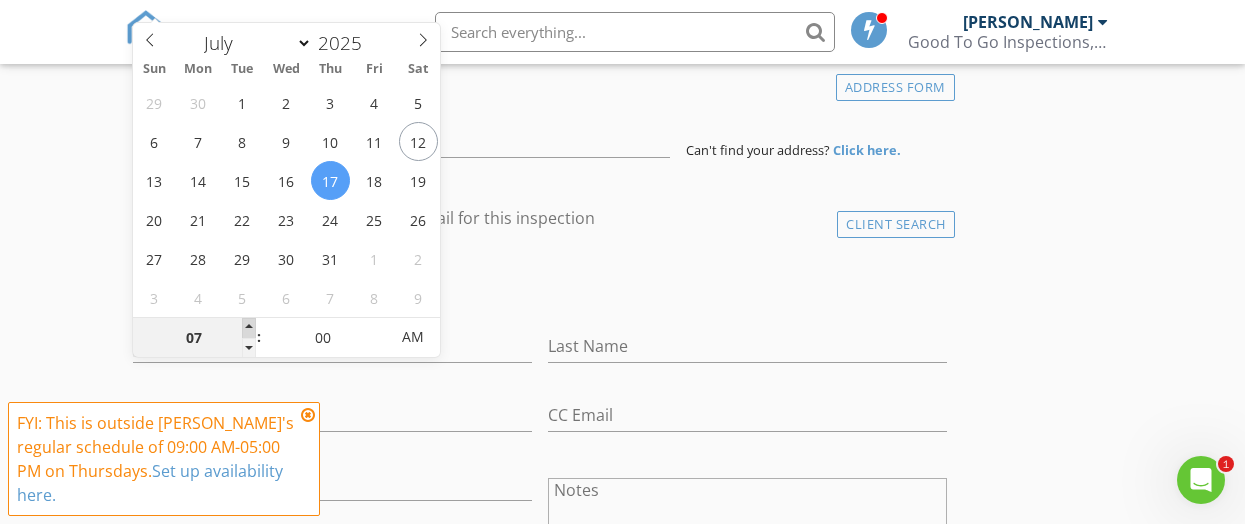 click at bounding box center [249, 328] 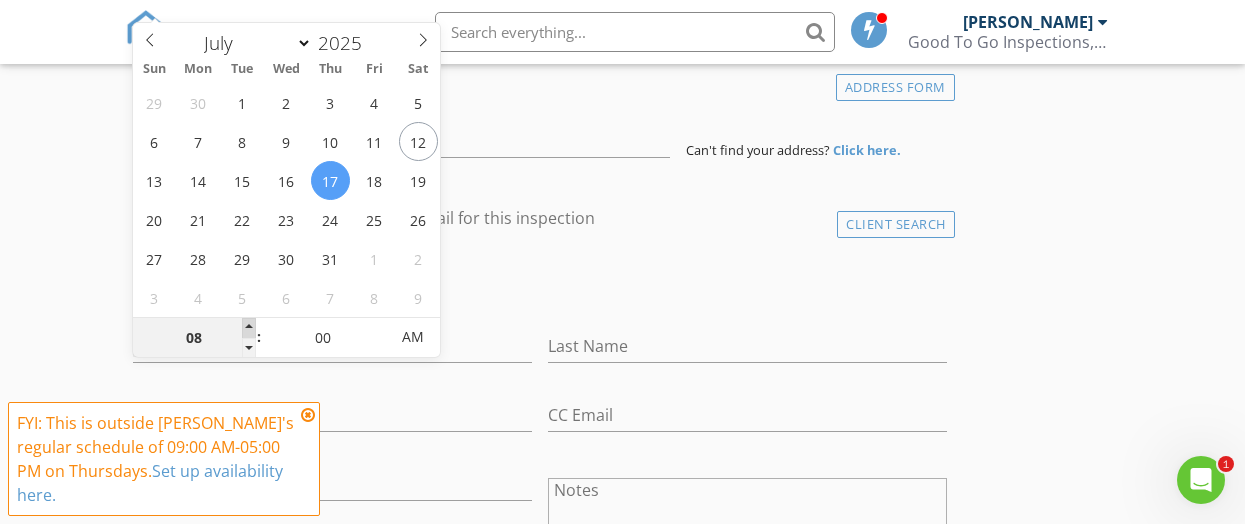 click at bounding box center (249, 328) 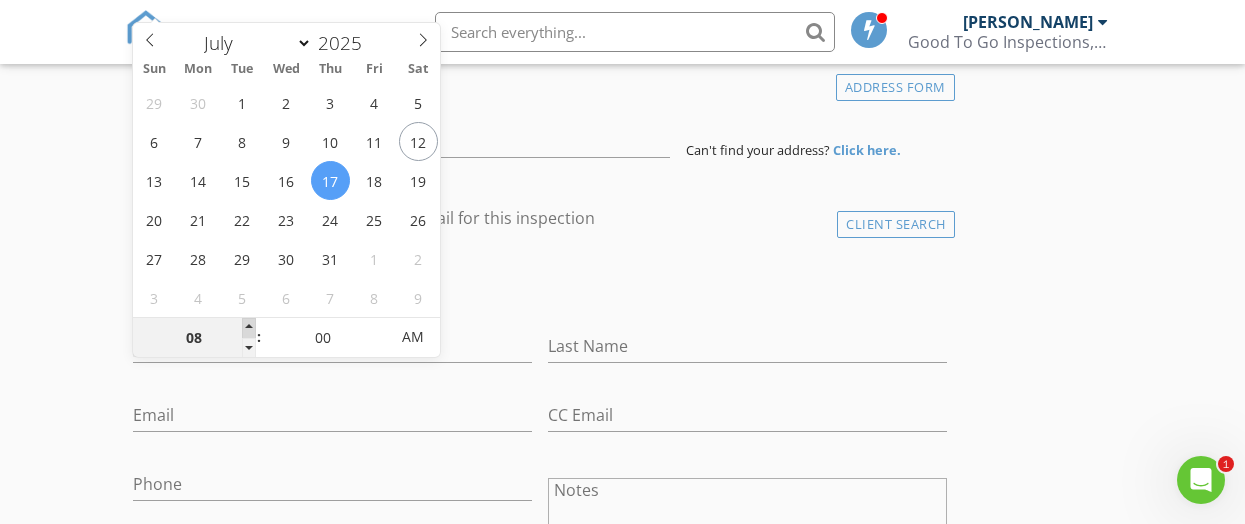 type on "09" 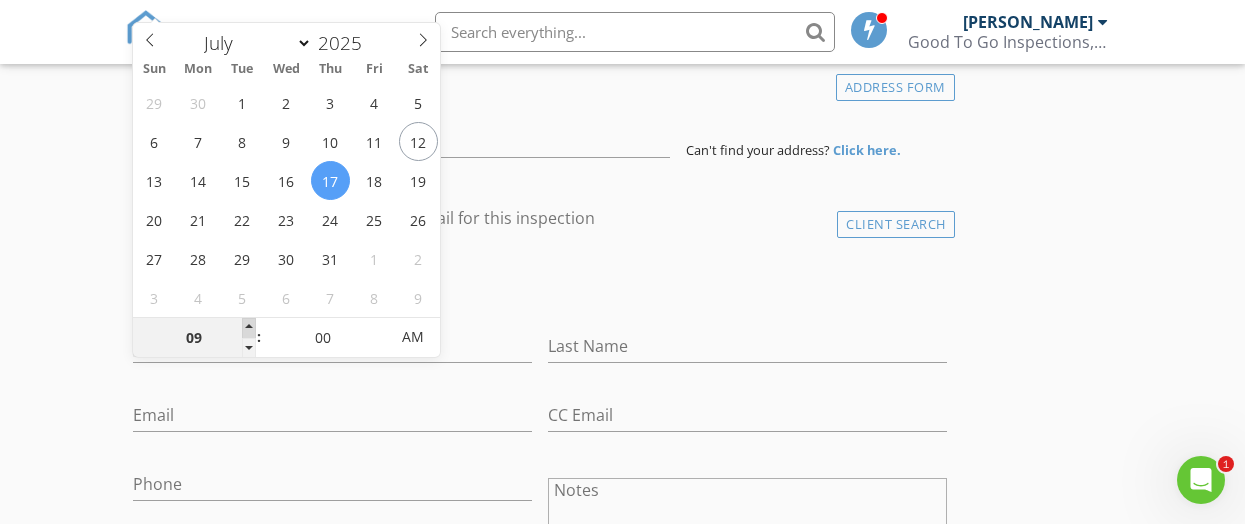click at bounding box center [249, 328] 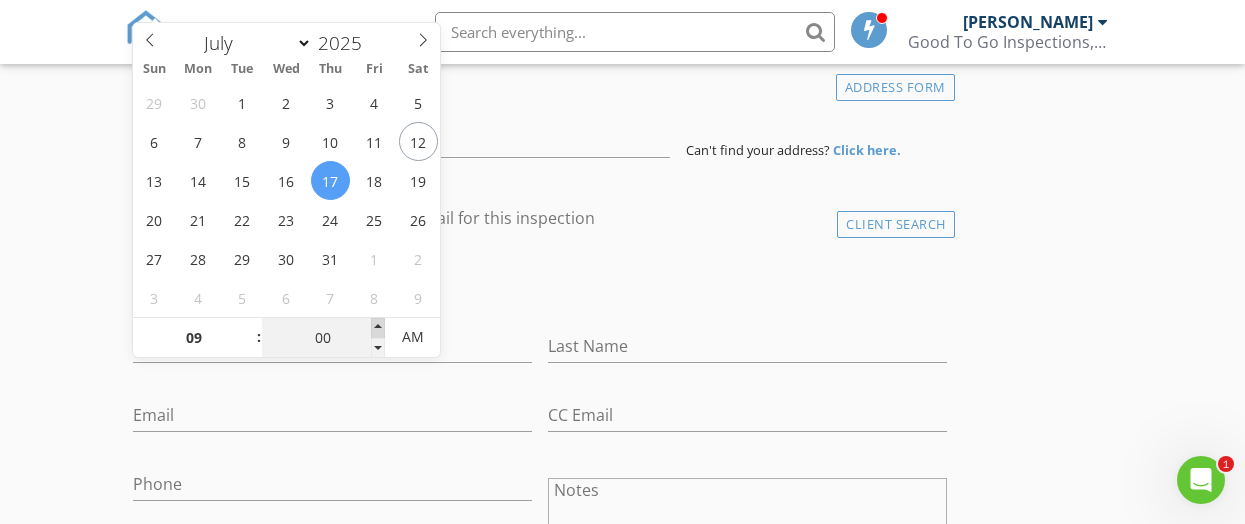 type on "05" 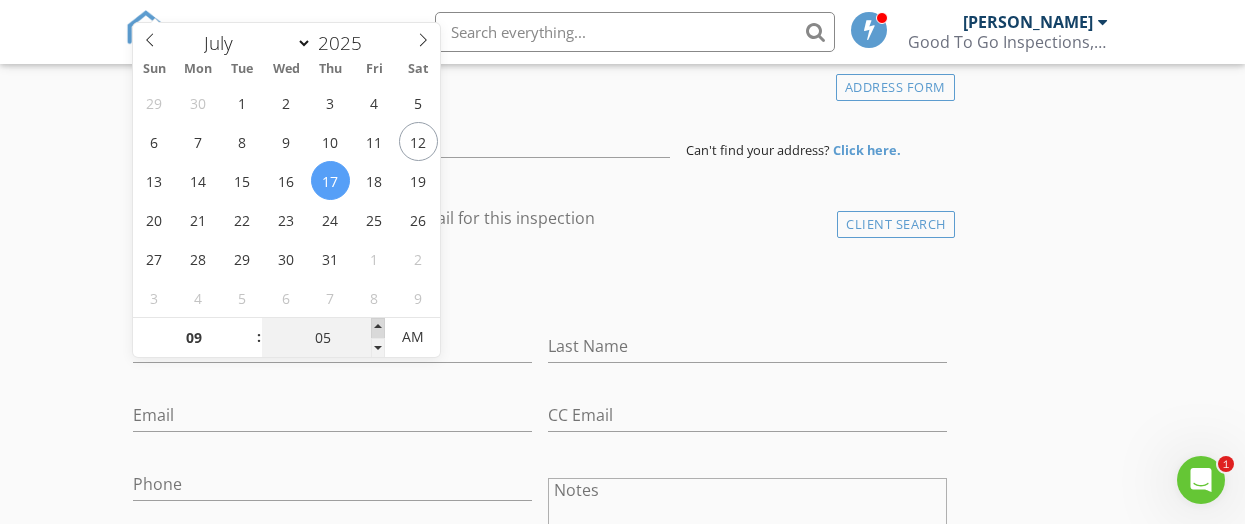 type on "07/17/2025 9:05 AM" 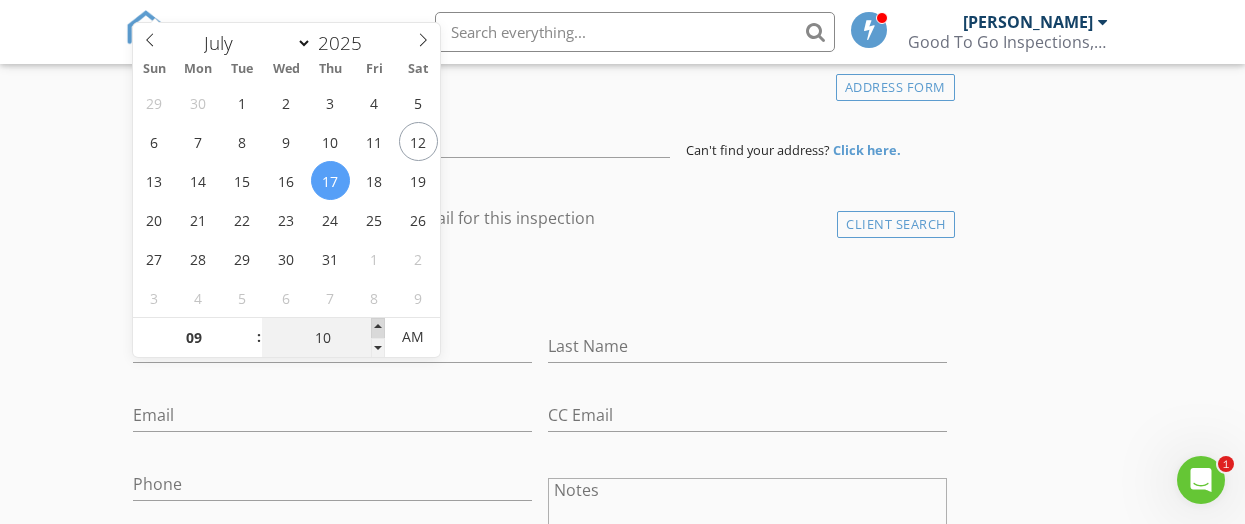 click at bounding box center [378, 328] 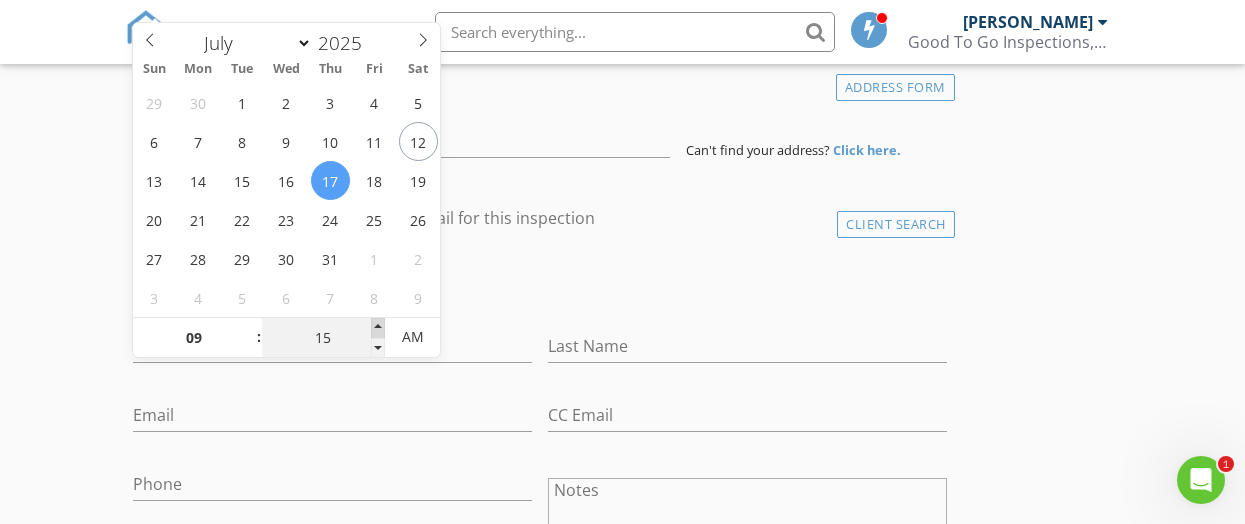 click at bounding box center (378, 328) 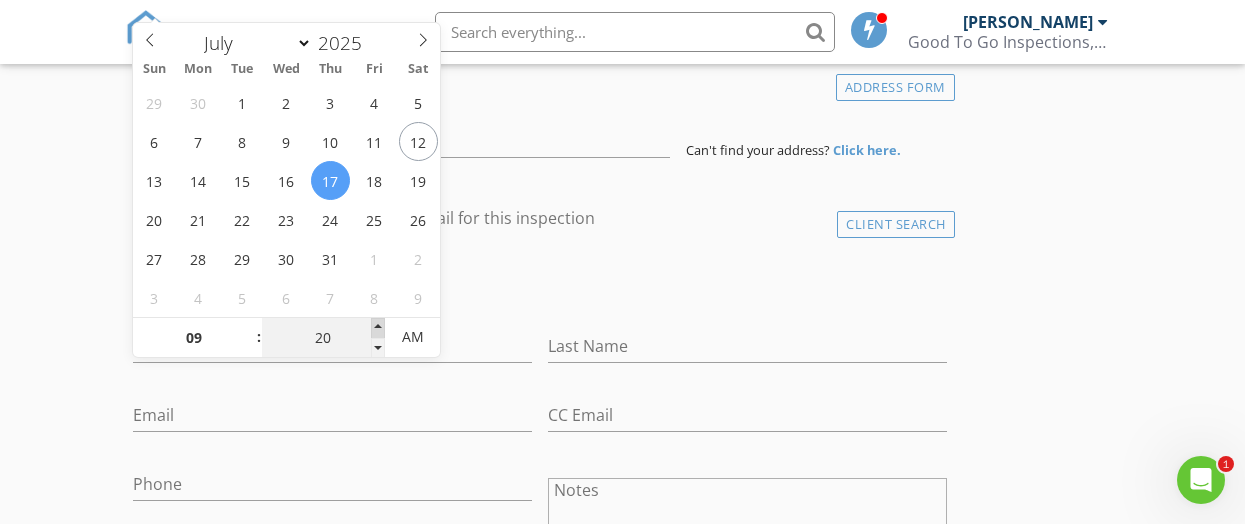 click at bounding box center [378, 328] 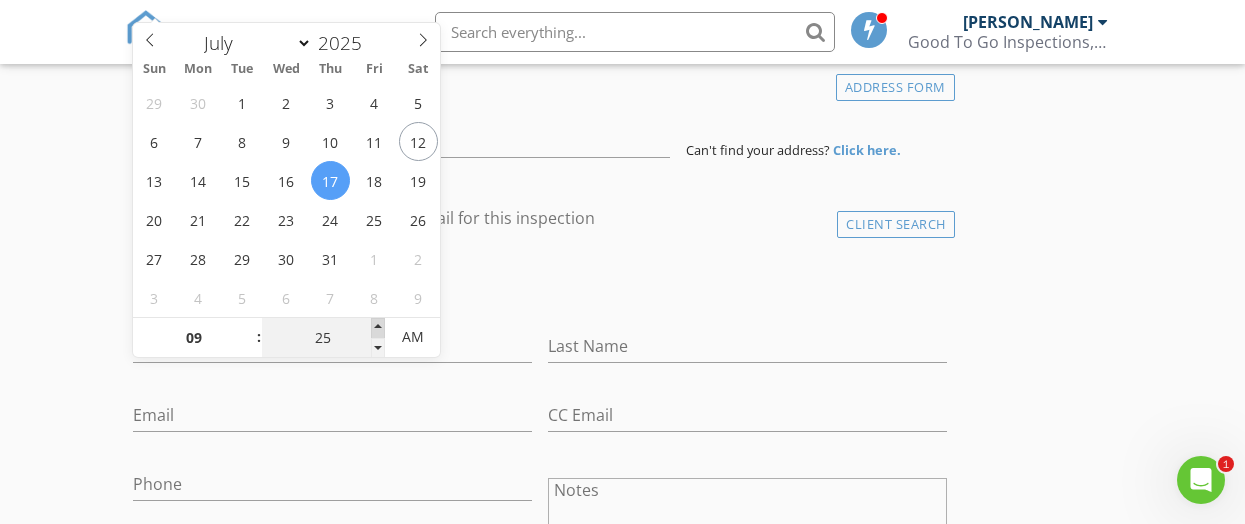 click at bounding box center (378, 328) 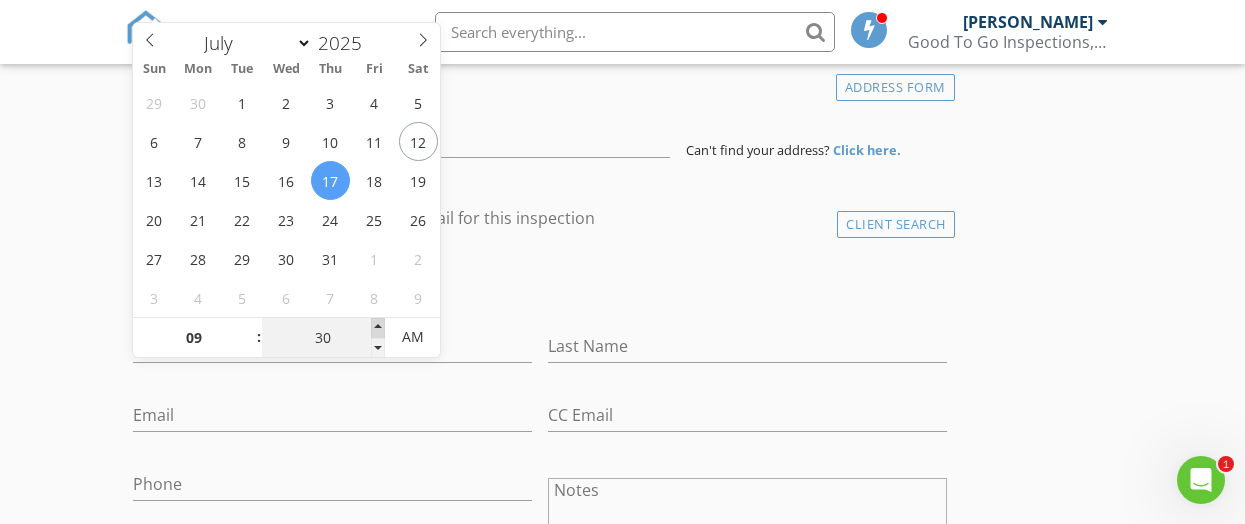 click at bounding box center [378, 328] 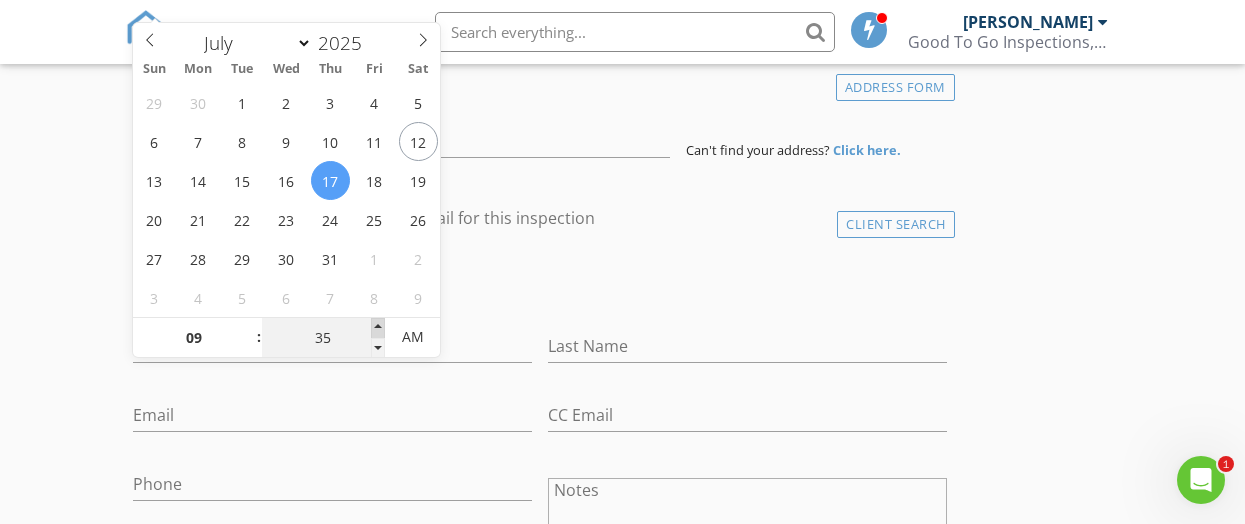 click at bounding box center [378, 328] 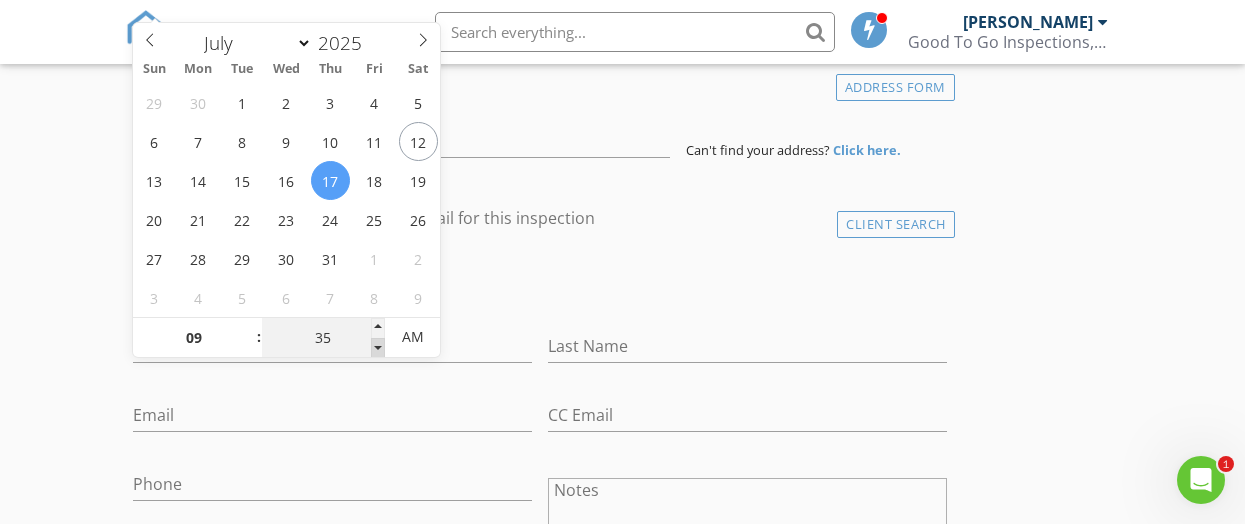 type on "30" 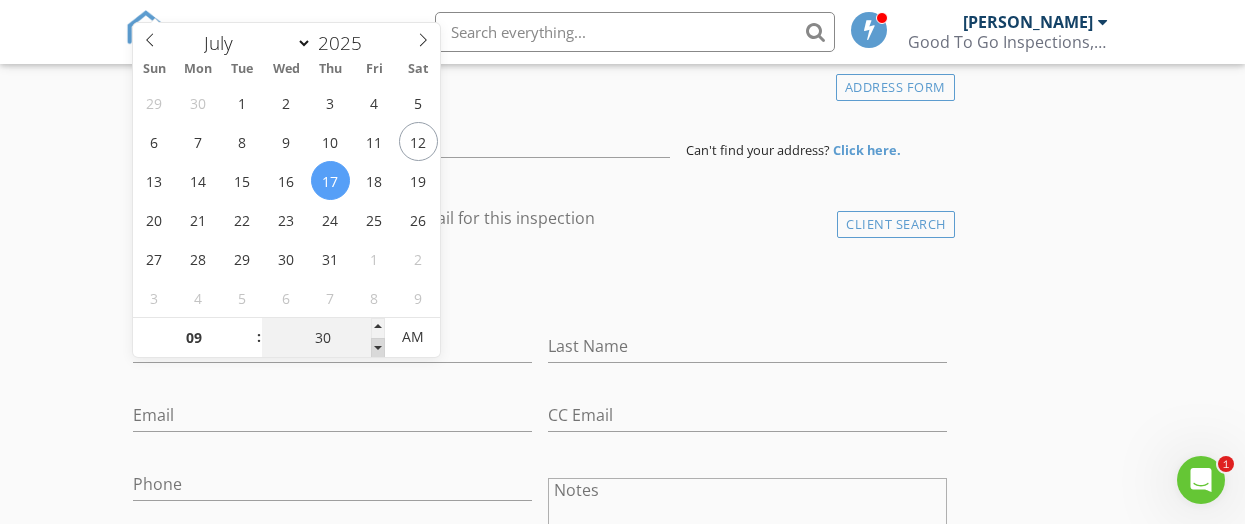 click at bounding box center [378, 348] 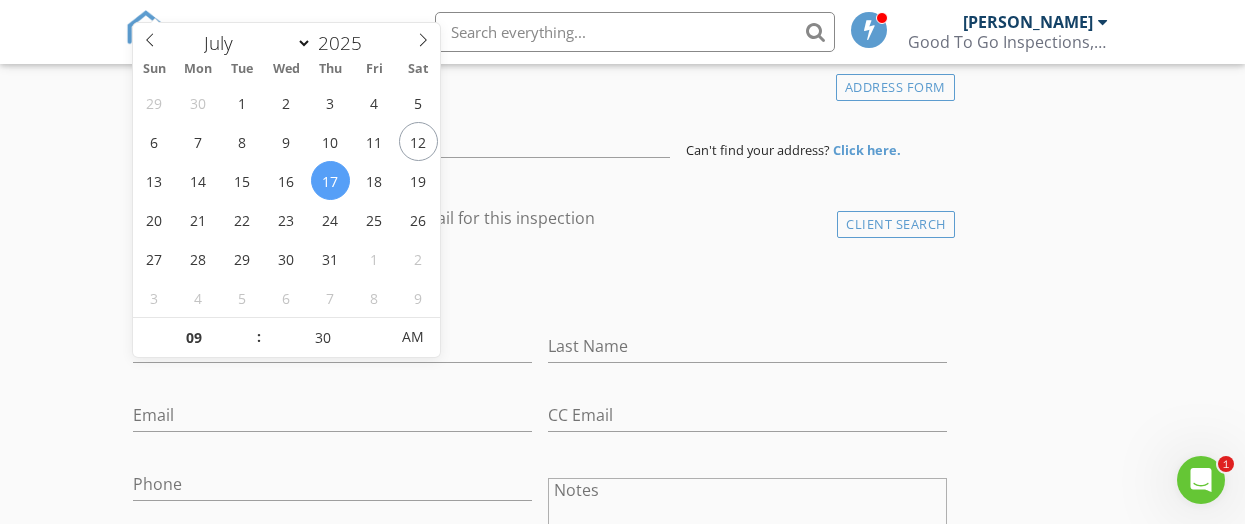 click on "Last Name" at bounding box center [747, 348] 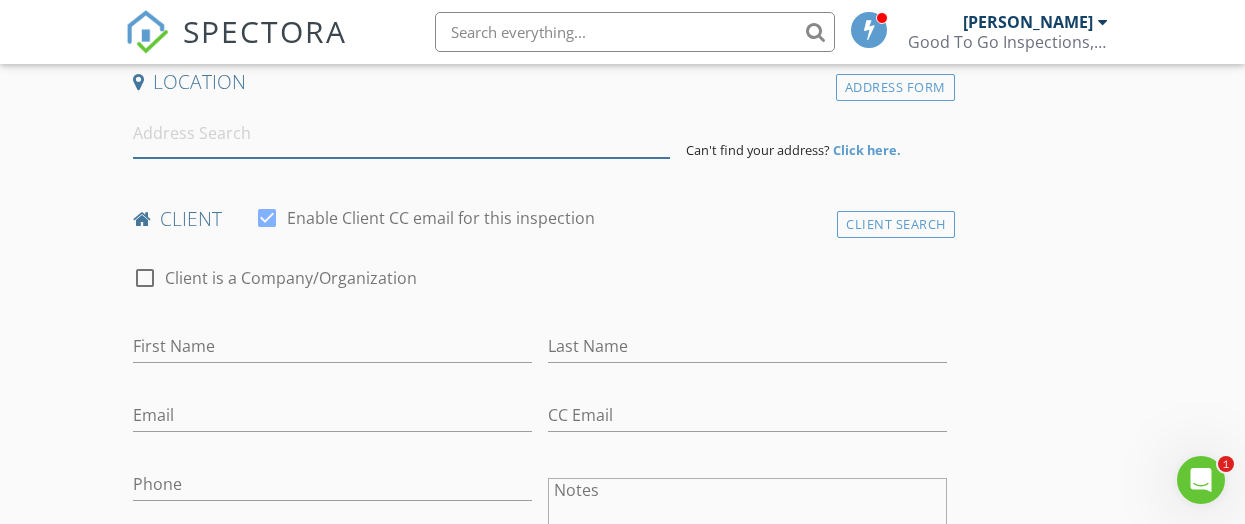 click at bounding box center [401, 133] 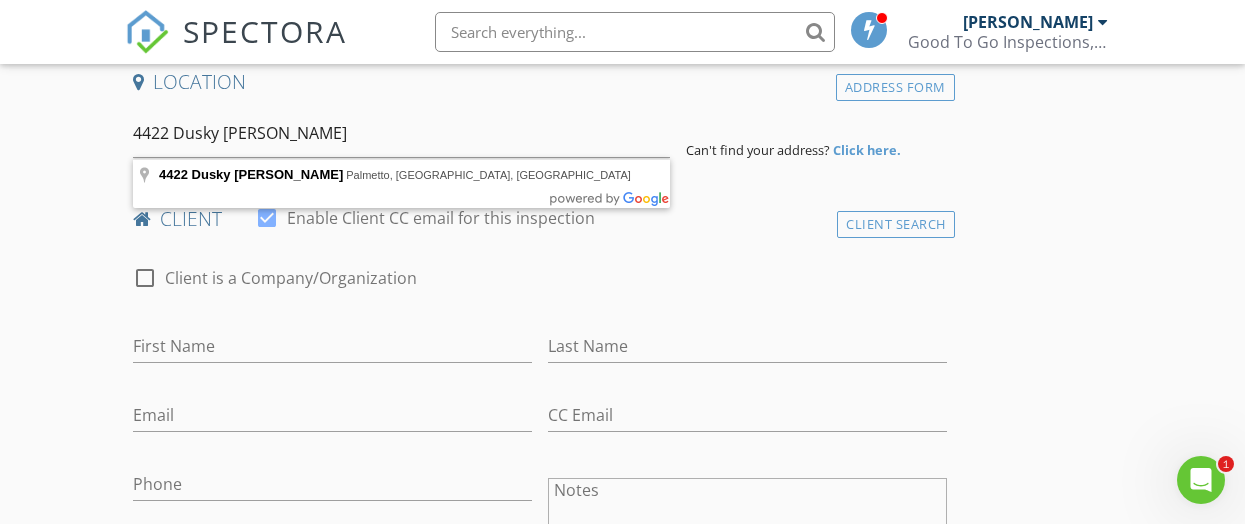 type on "4422 Dusky Dawn Lane, Palmetto, FL, USA" 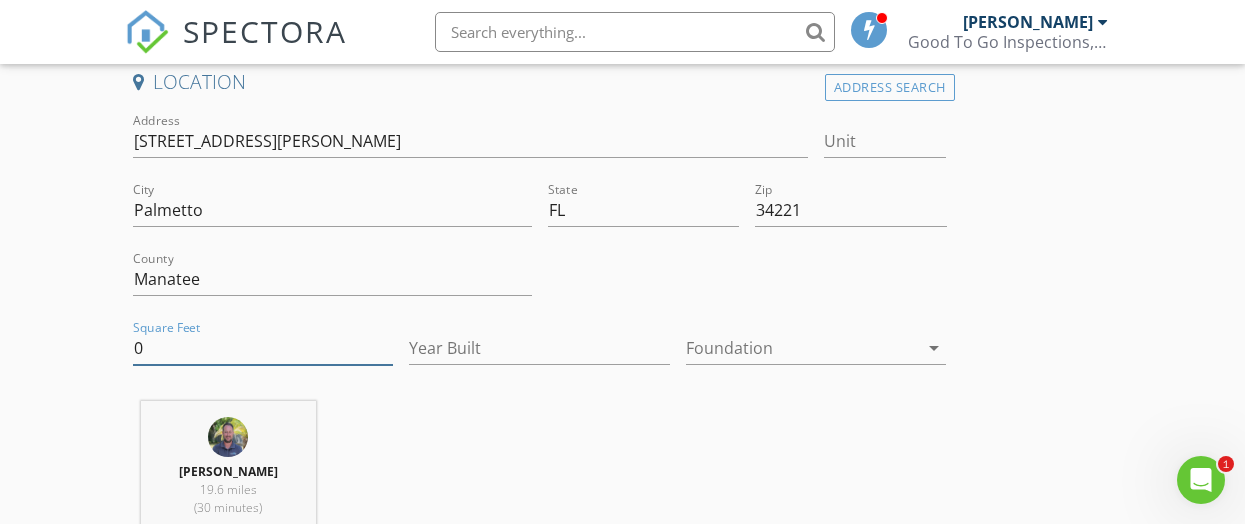click on "0" at bounding box center [263, 348] 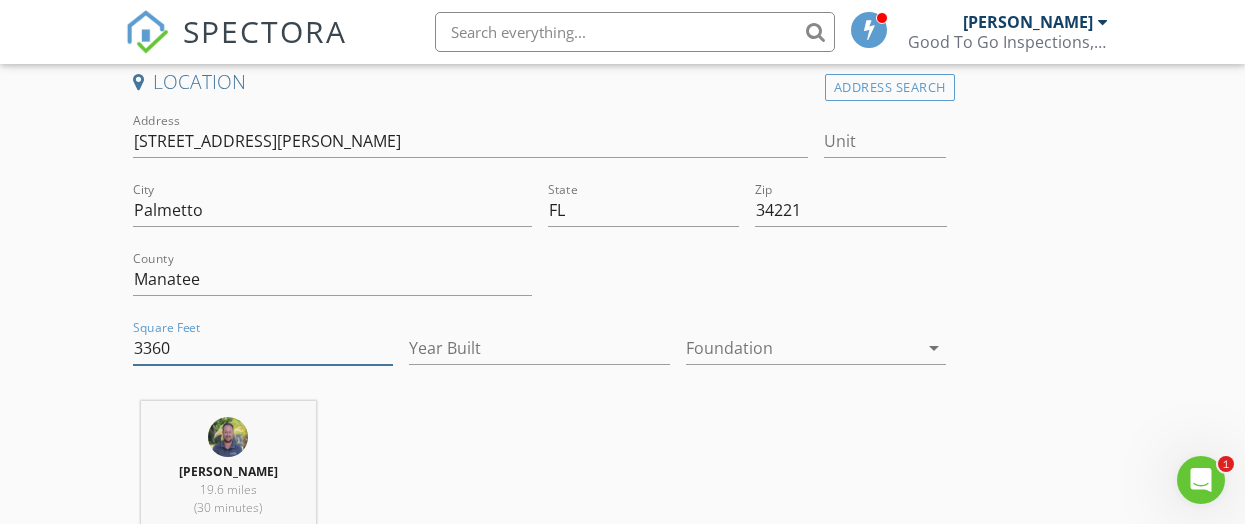 type on "3360" 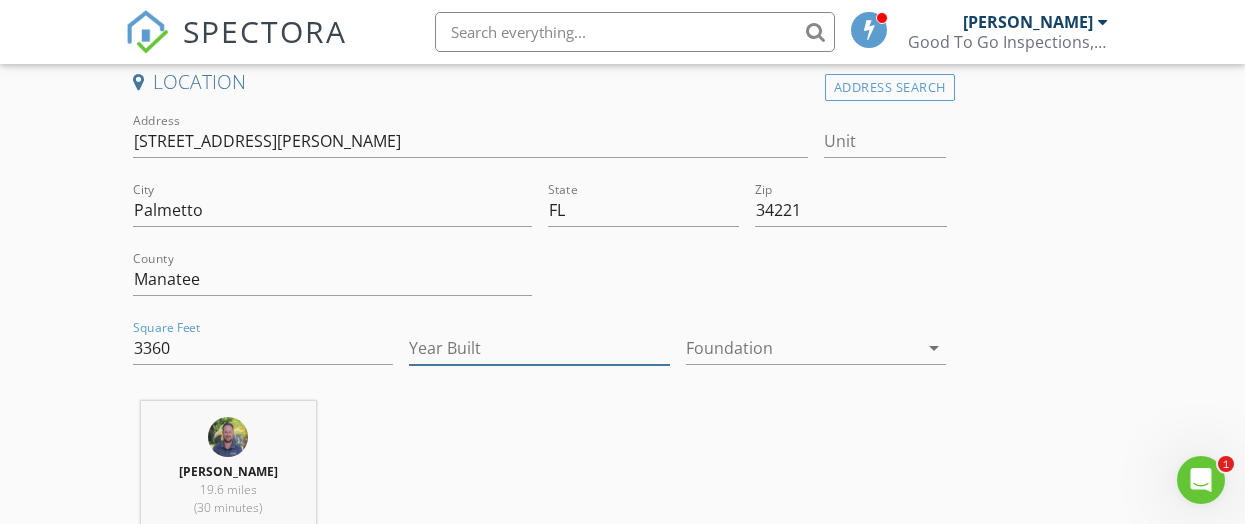 click on "Year Built" at bounding box center [539, 348] 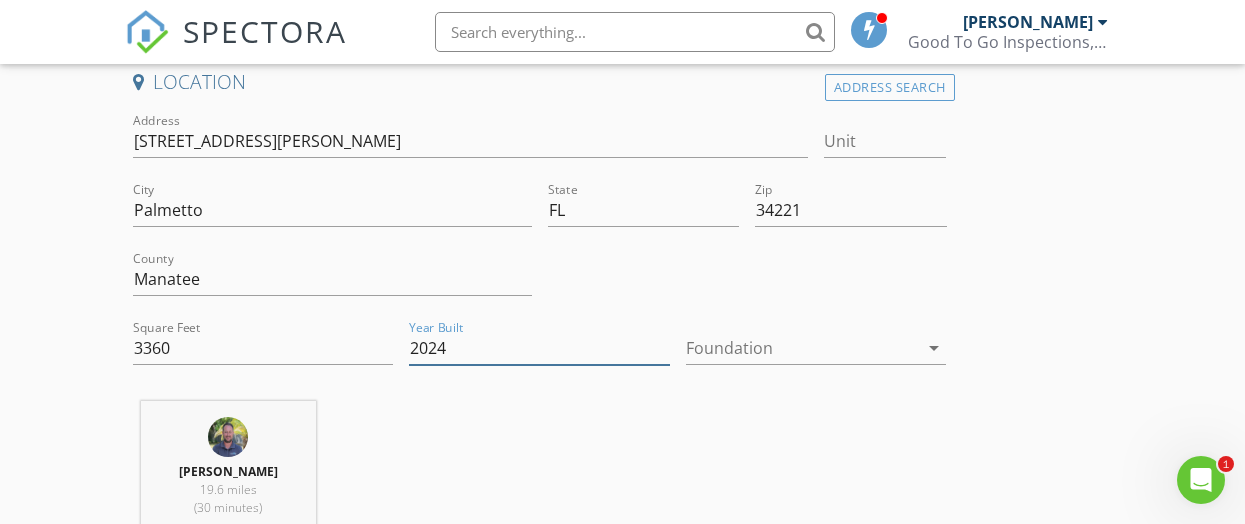 type on "2024" 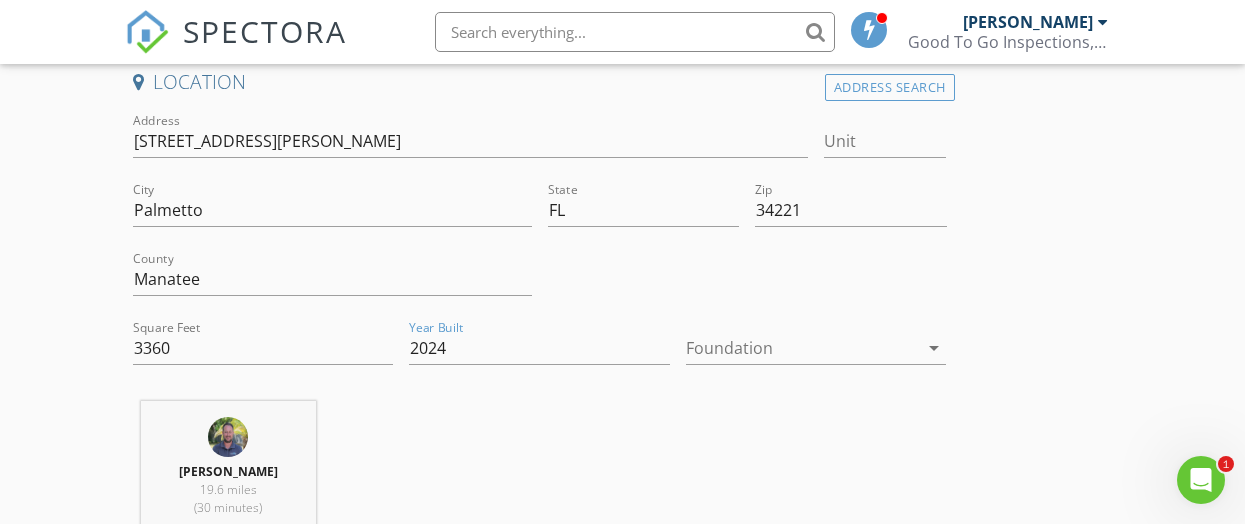 click on "arrow_drop_down" at bounding box center (934, 348) 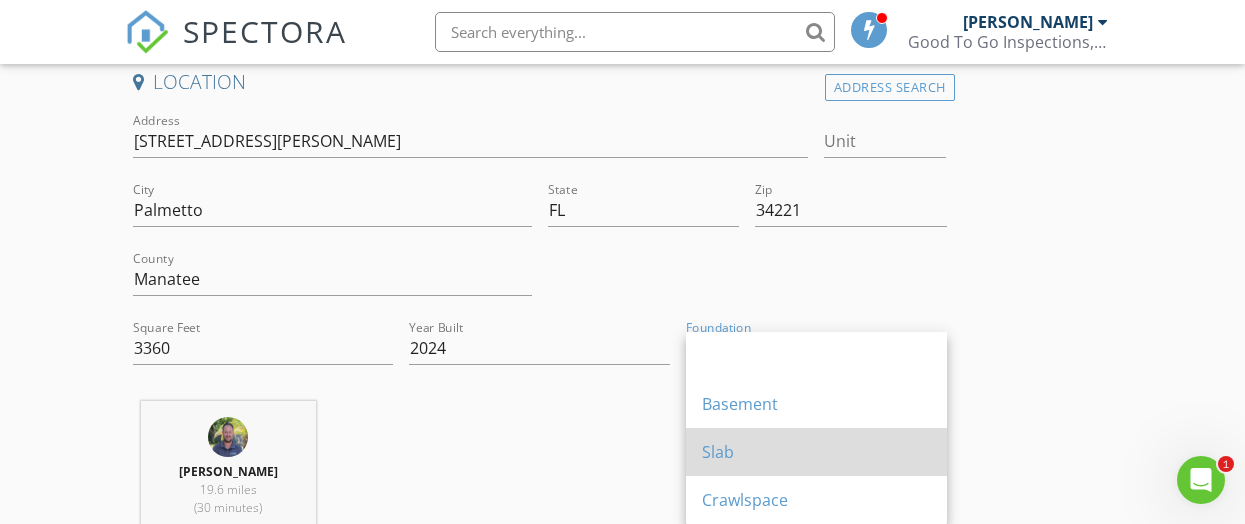 click on "Slab" at bounding box center (816, 452) 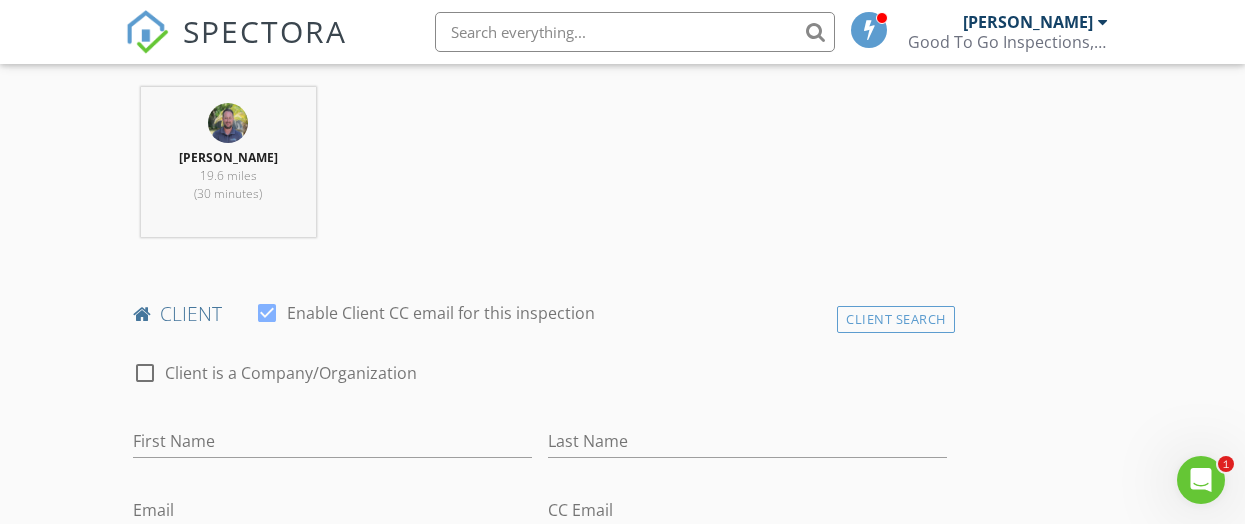 scroll, scrollTop: 814, scrollLeft: 0, axis: vertical 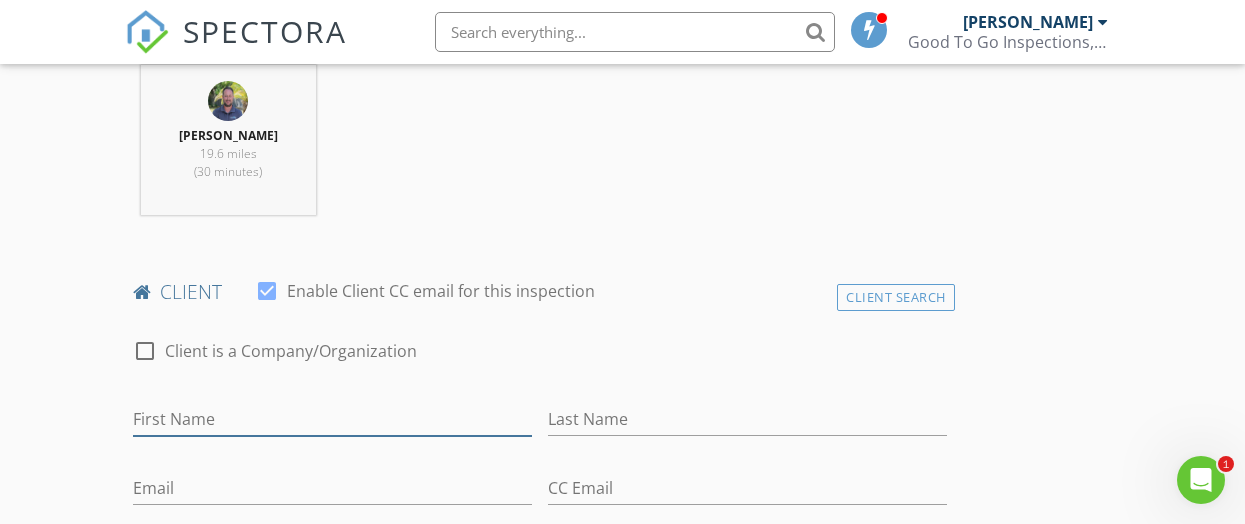 click on "First Name" at bounding box center [332, 419] 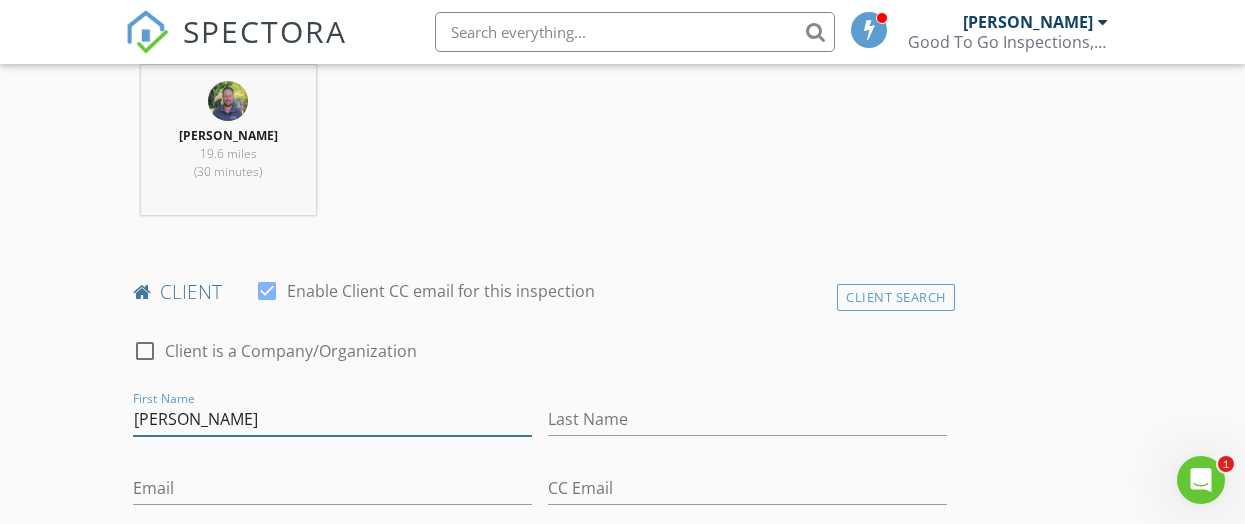 type on "Sherri" 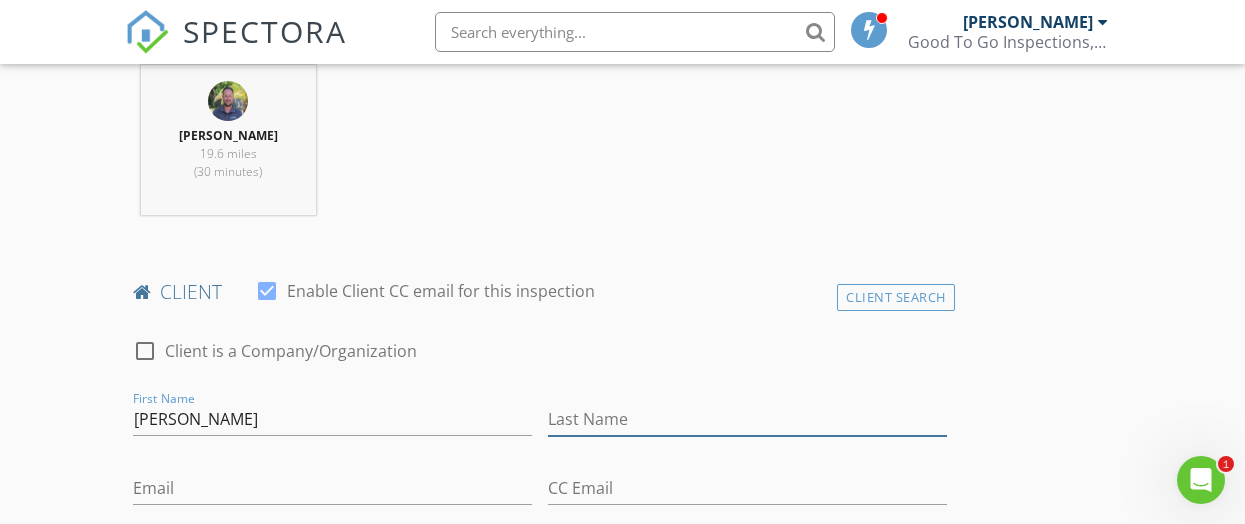click on "Last Name" at bounding box center [747, 419] 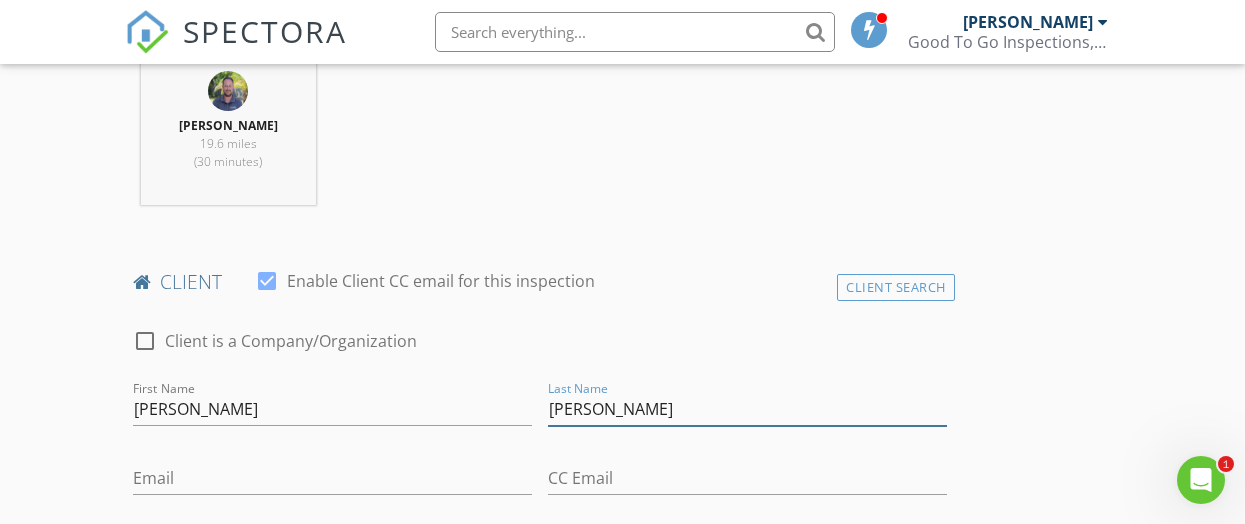 scroll, scrollTop: 846, scrollLeft: 0, axis: vertical 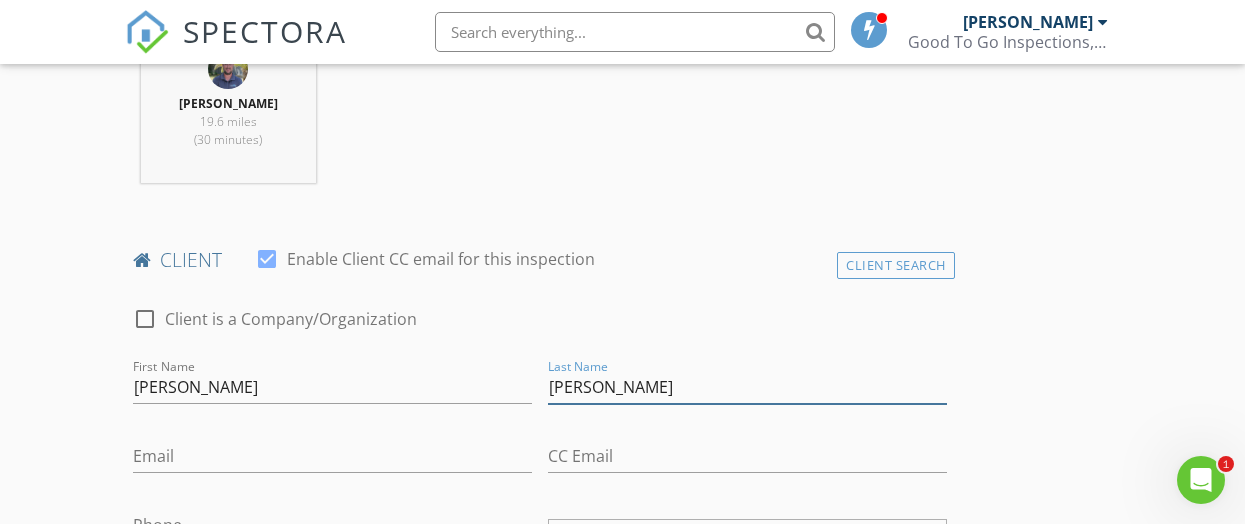 type on "Graham" 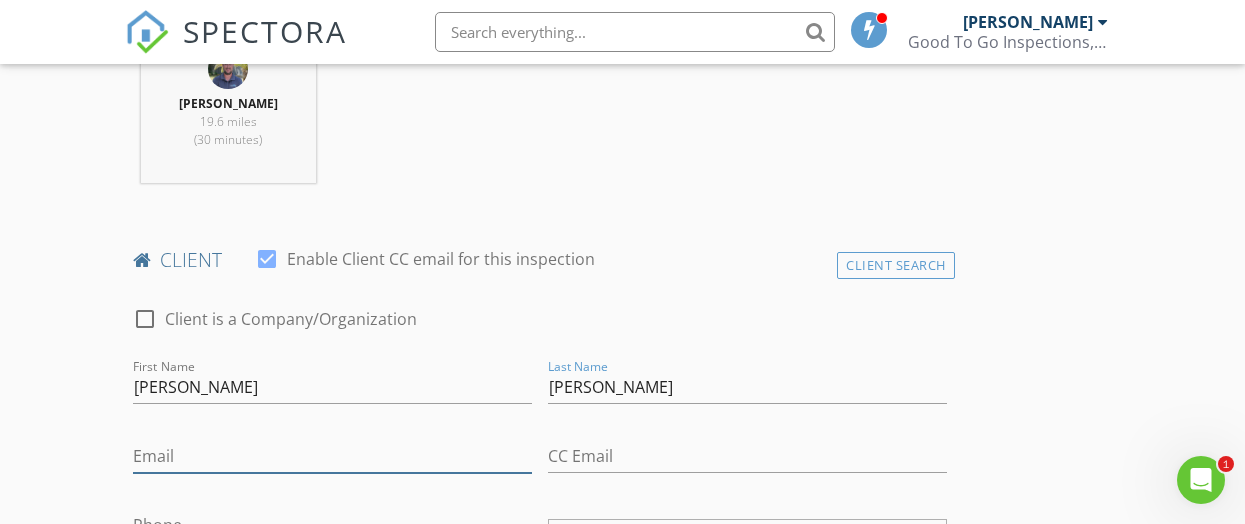 click on "Email" at bounding box center [332, 456] 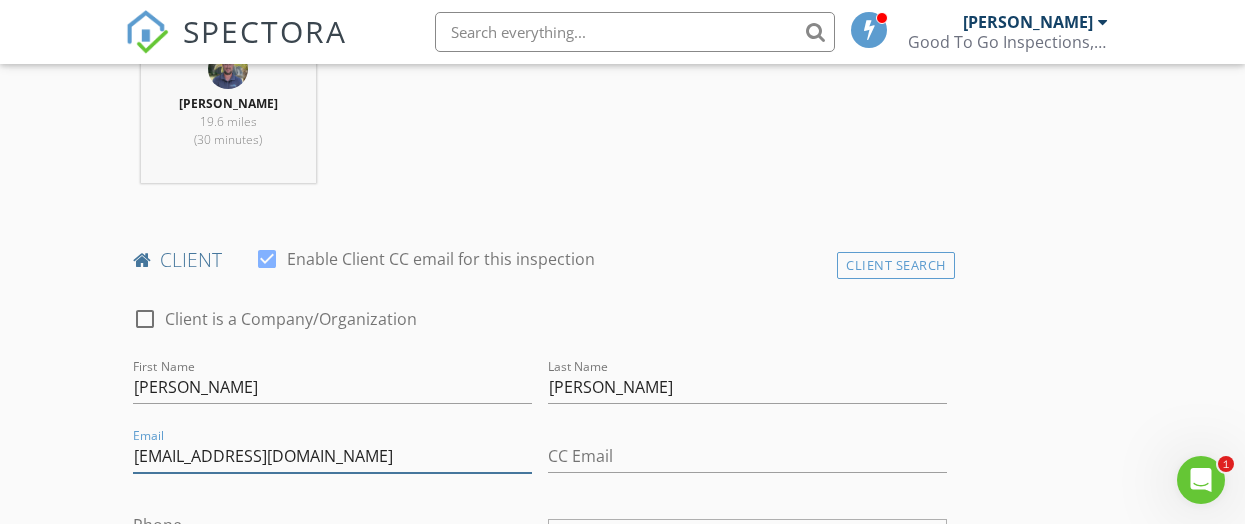 type on "sherrig31@gmail.com" 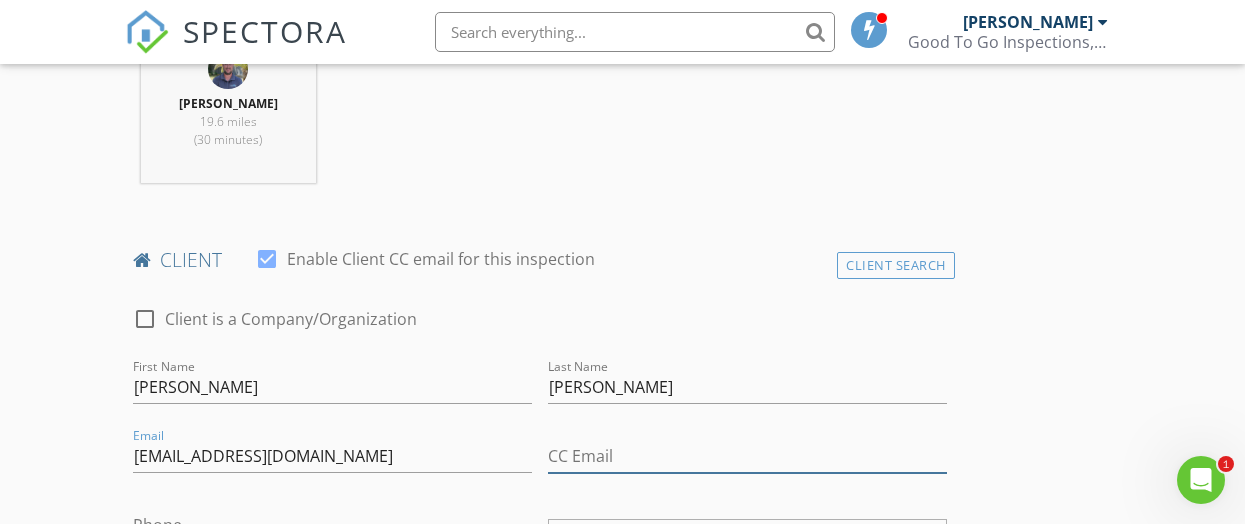 click on "CC Email" at bounding box center (747, 456) 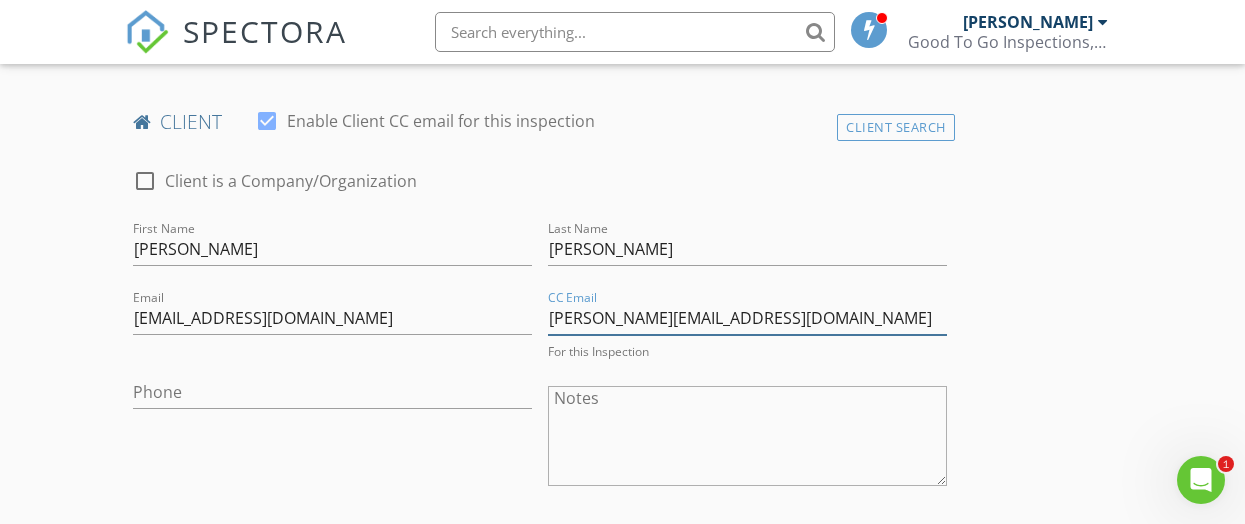 scroll, scrollTop: 1110, scrollLeft: 0, axis: vertical 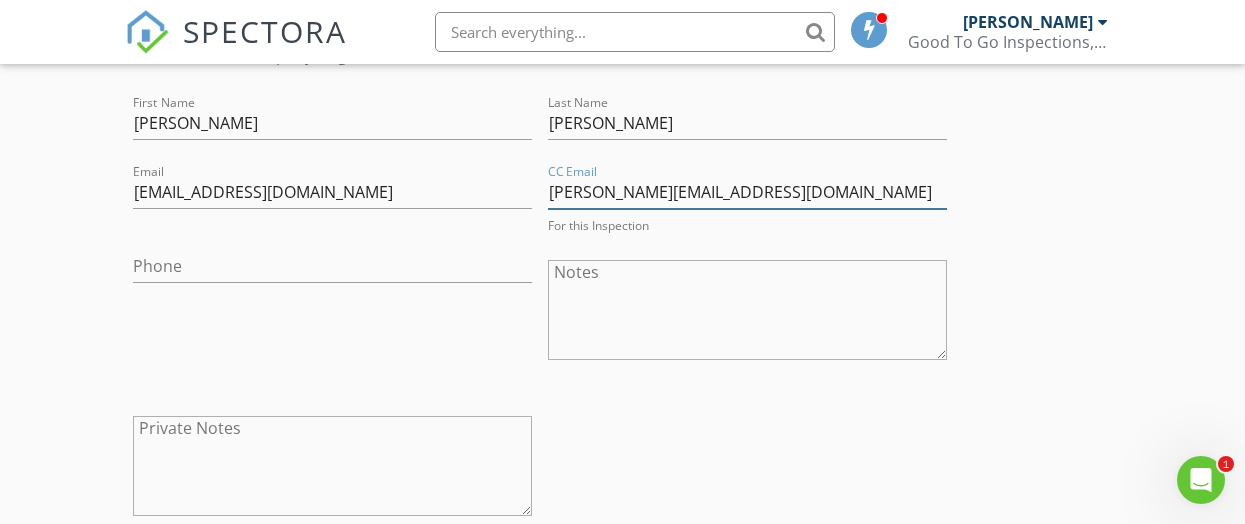 type on "mike@g2ginspect.com" 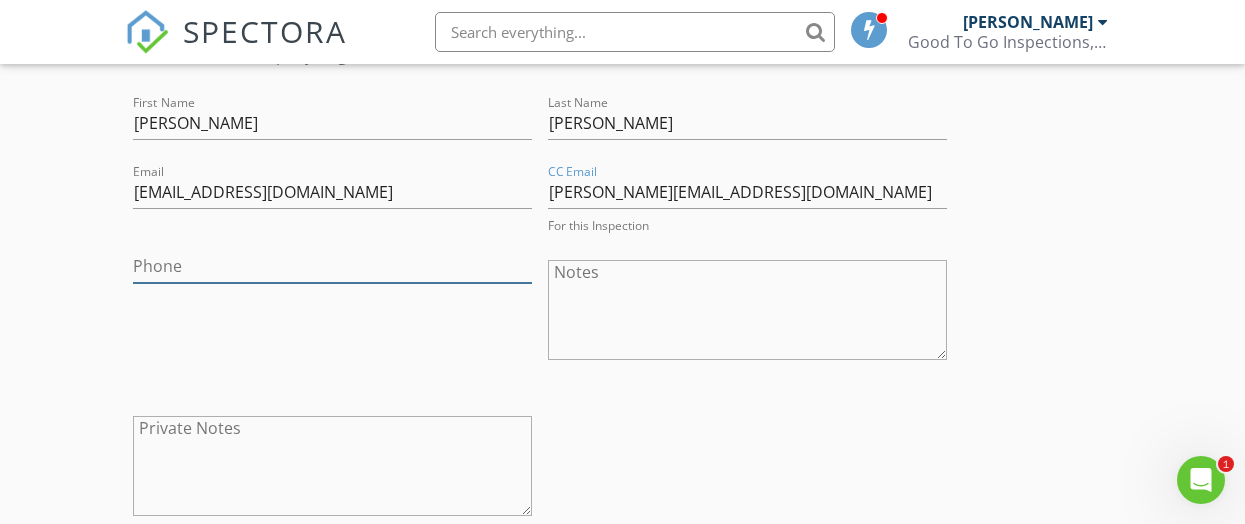 click on "Phone" at bounding box center (332, 276) 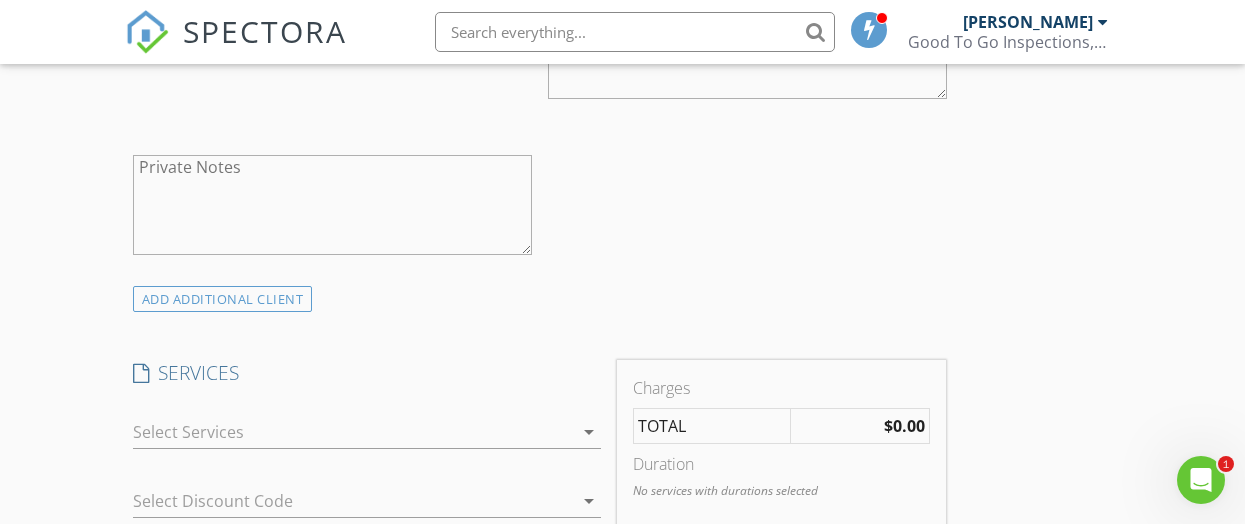 scroll, scrollTop: 1425, scrollLeft: 0, axis: vertical 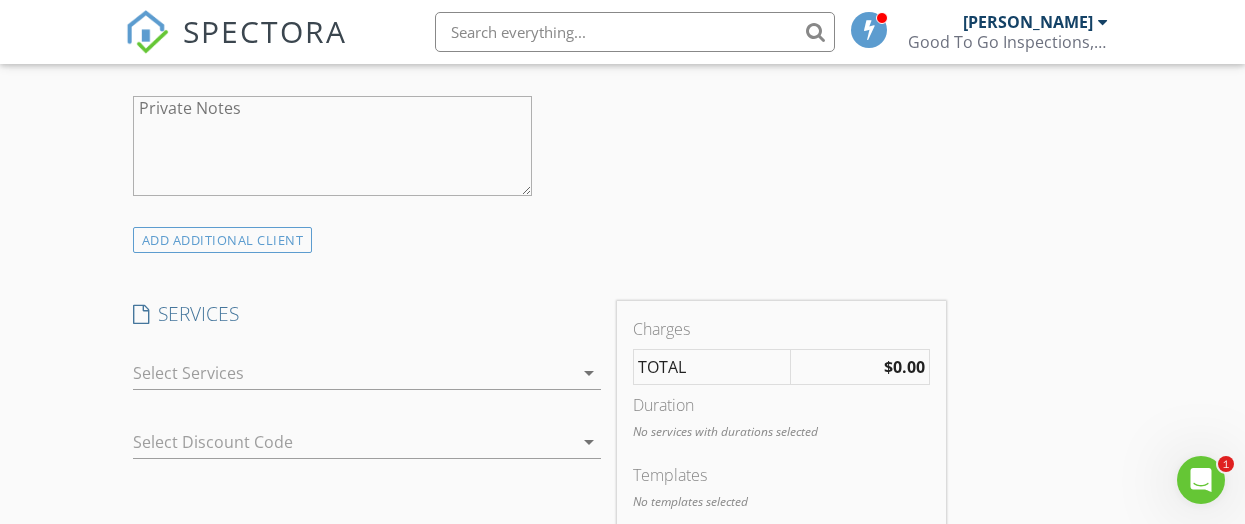 type on "570-561-3700" 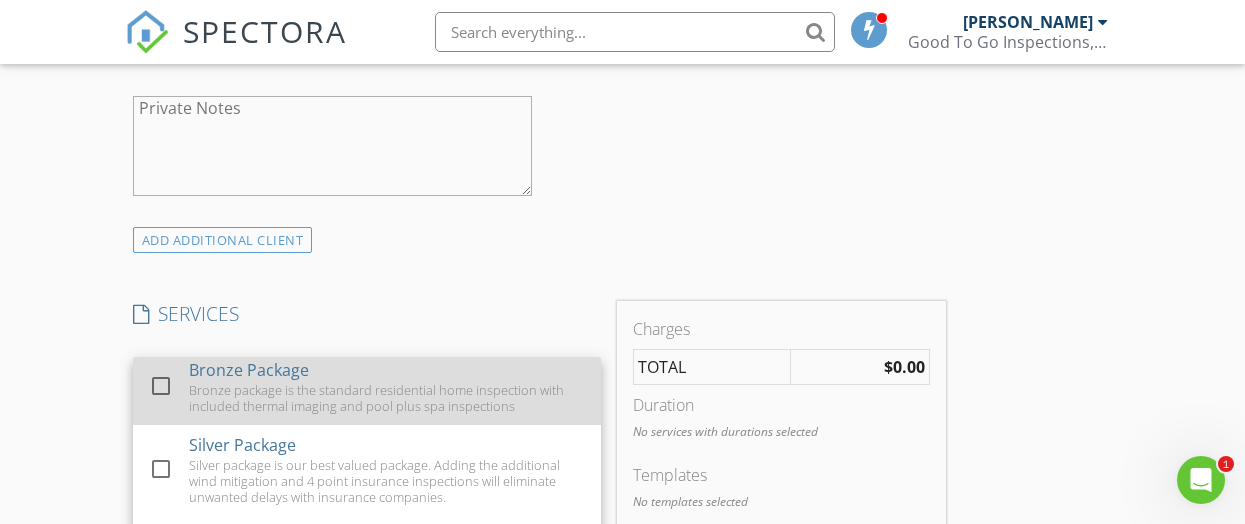 scroll, scrollTop: 8, scrollLeft: 0, axis: vertical 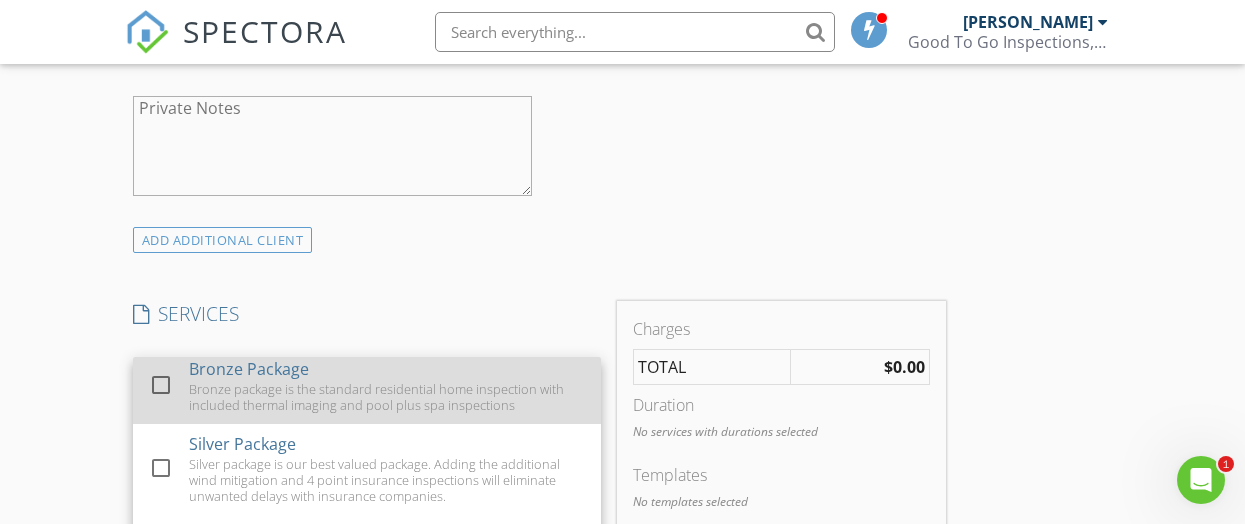 click at bounding box center (161, 385) 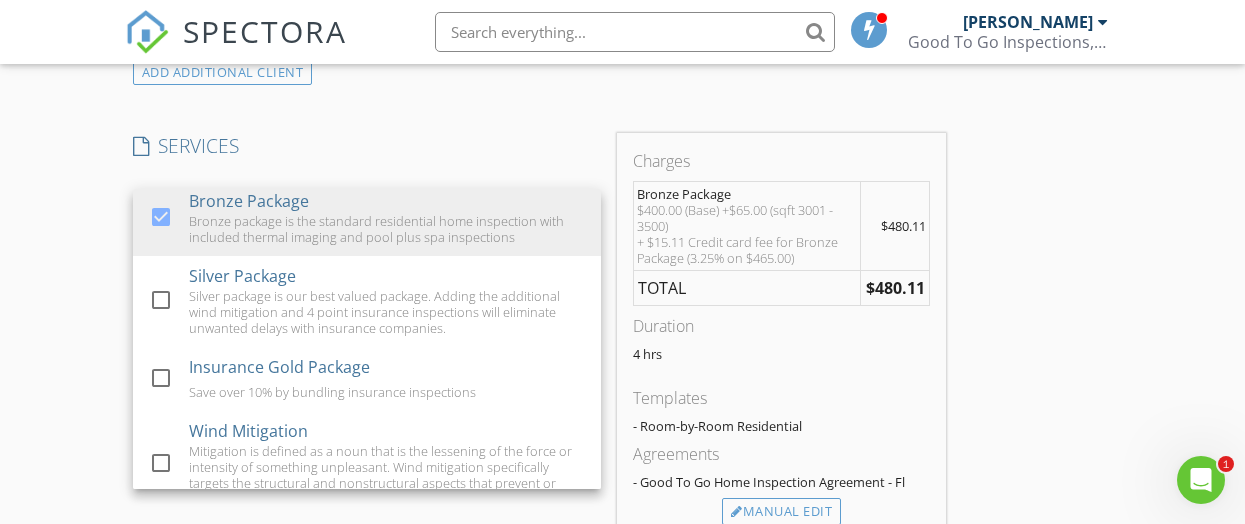 scroll, scrollTop: 1642, scrollLeft: 0, axis: vertical 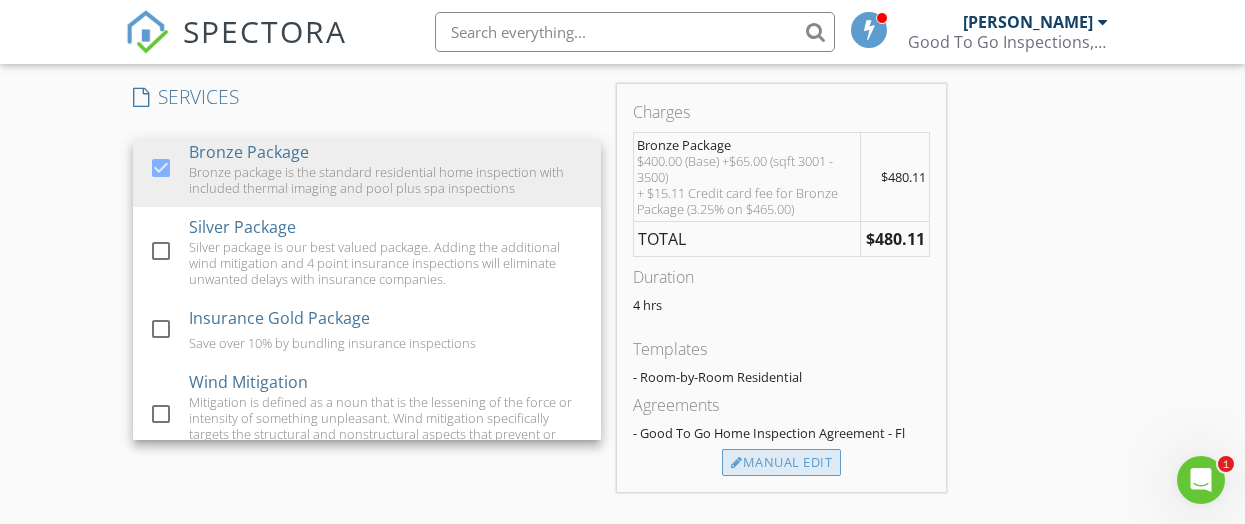 click on "Manual Edit" at bounding box center (781, 463) 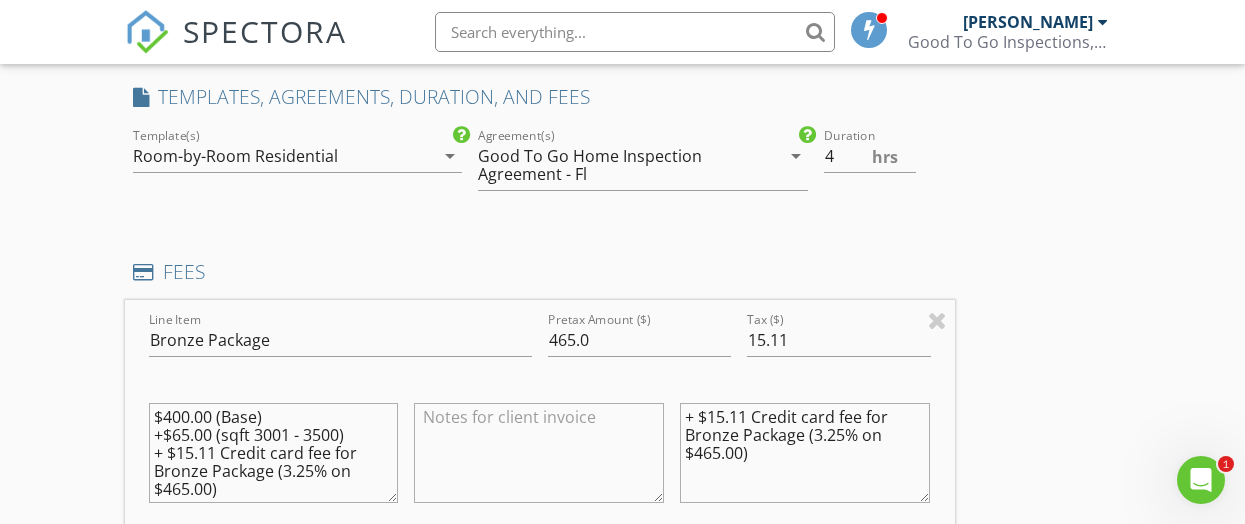 click on "arrow_drop_down" at bounding box center [450, 156] 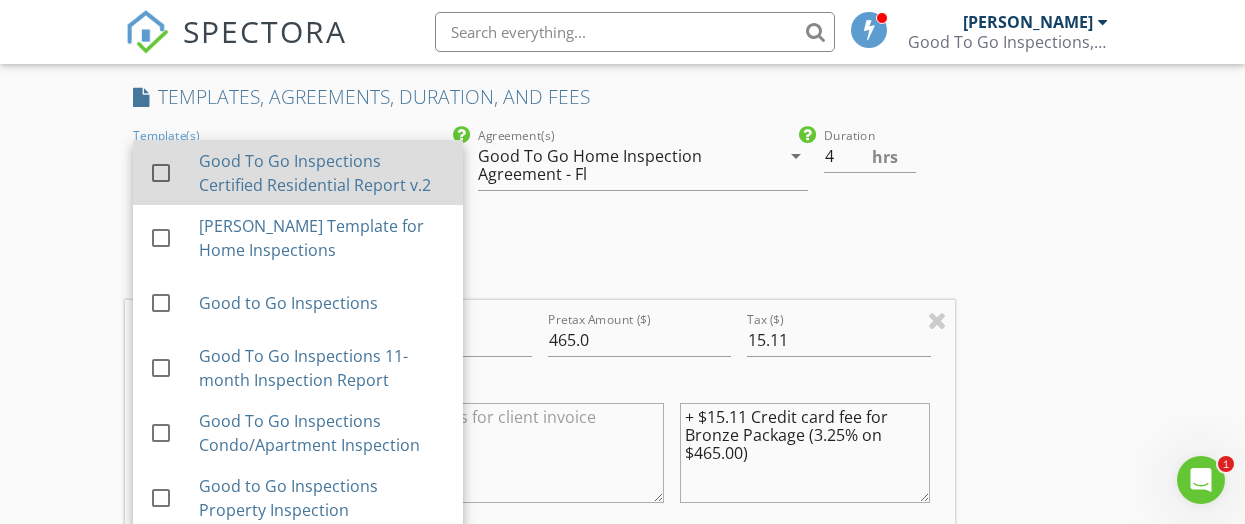 click on "Good To Go Inspections Certified Residential Report v.2" at bounding box center [322, 173] 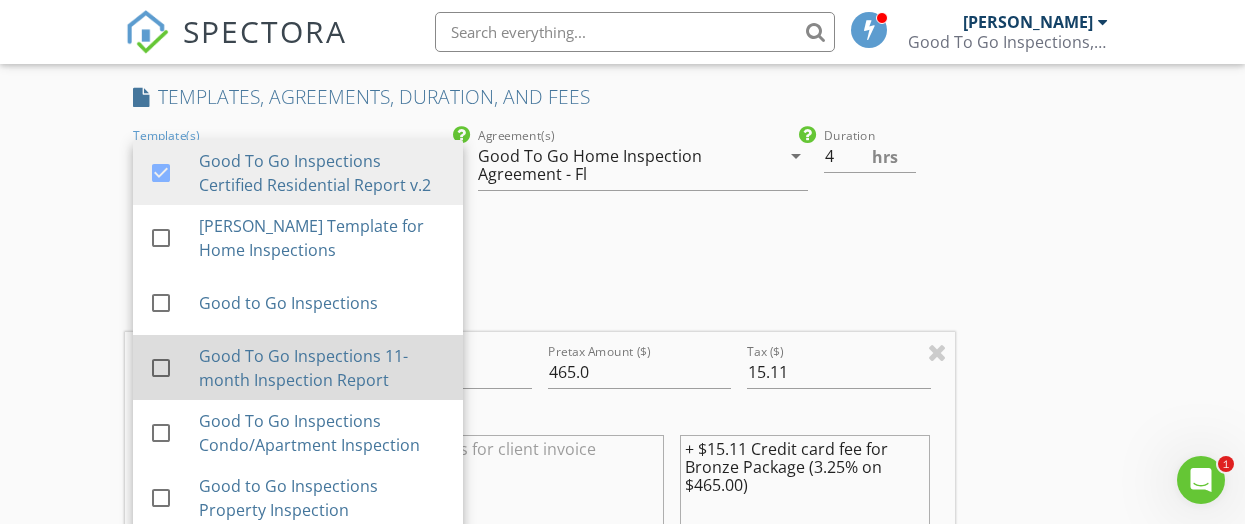 click at bounding box center [161, 368] 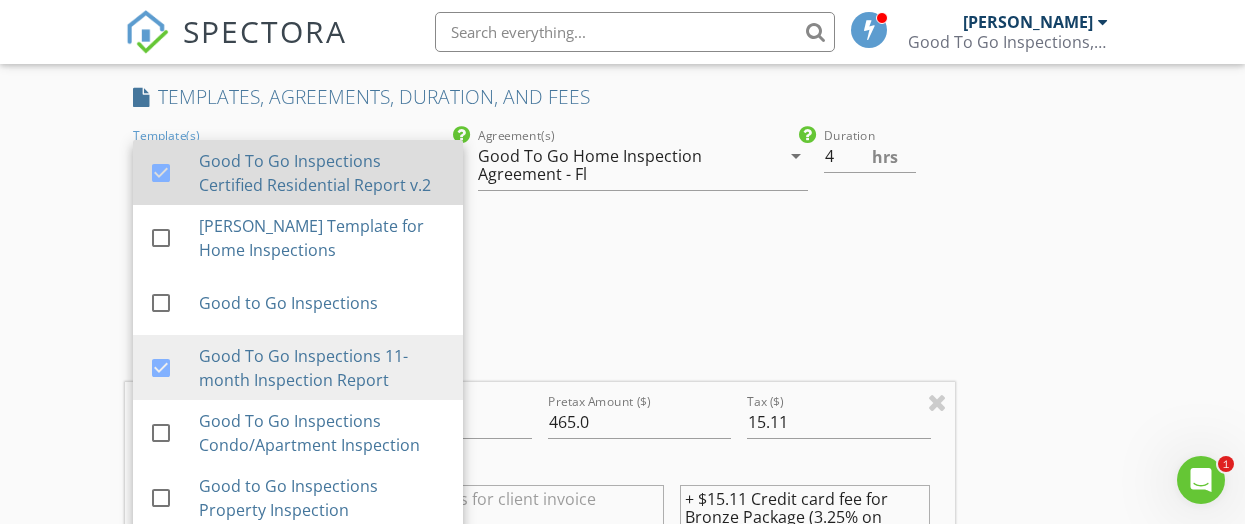 click at bounding box center (161, 173) 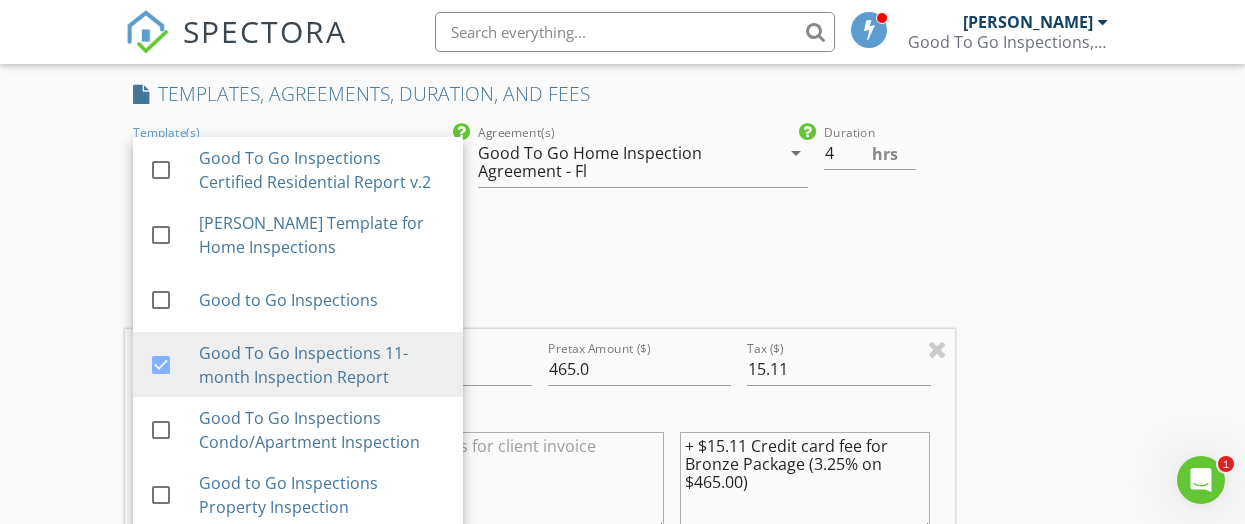 scroll, scrollTop: 1646, scrollLeft: 0, axis: vertical 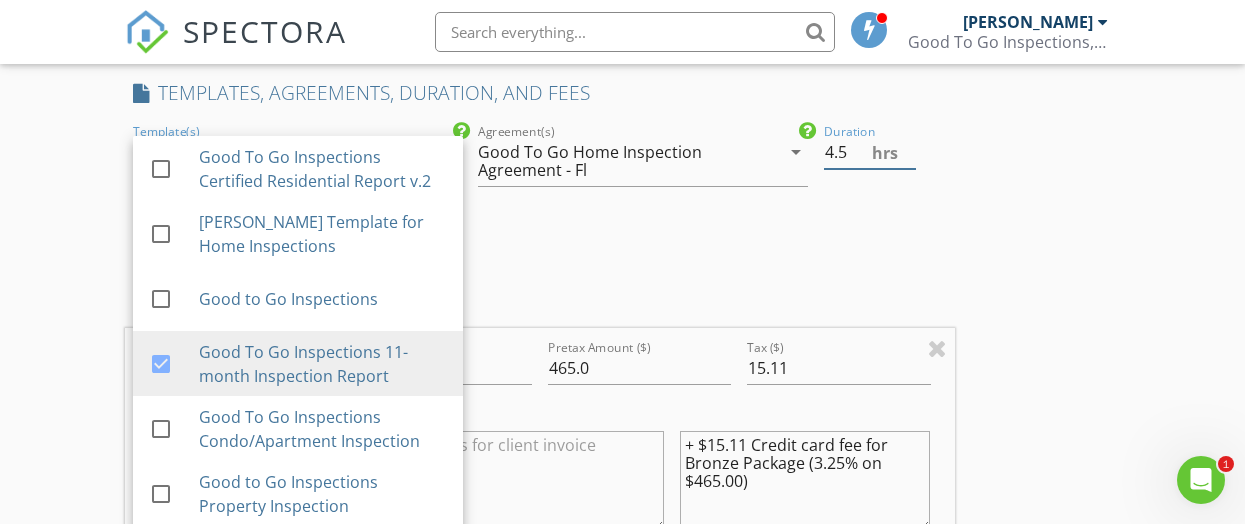 type on "4.5" 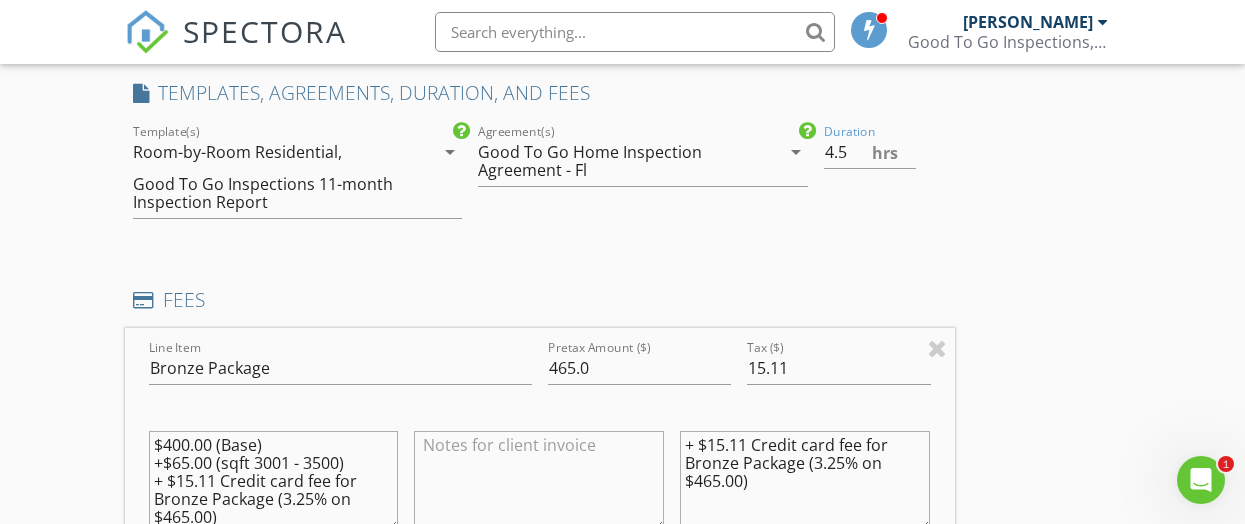click on "arrow_drop_down" at bounding box center [450, 152] 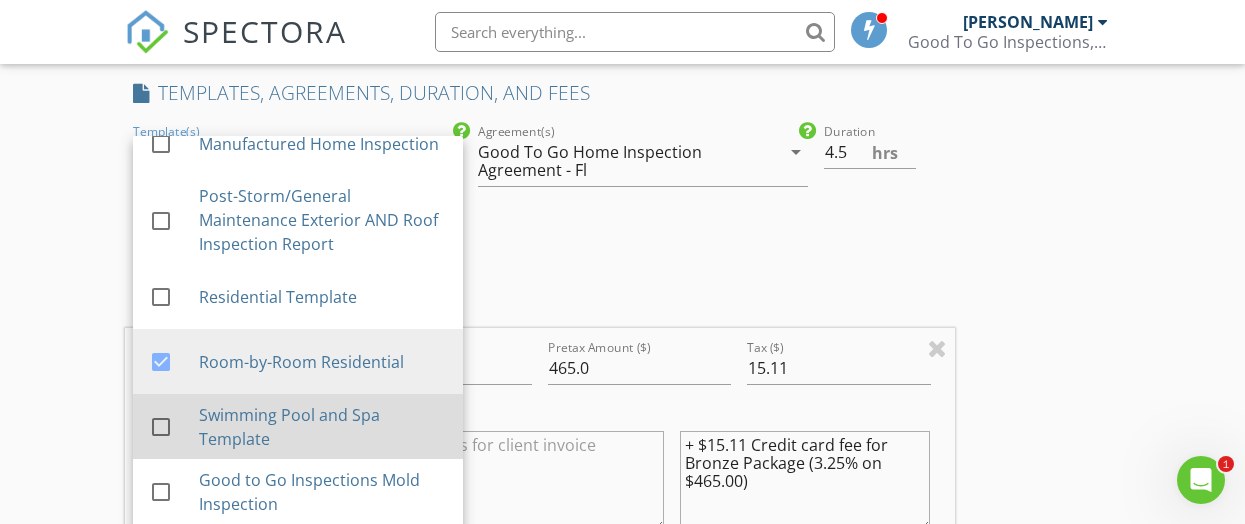 scroll, scrollTop: 665, scrollLeft: 0, axis: vertical 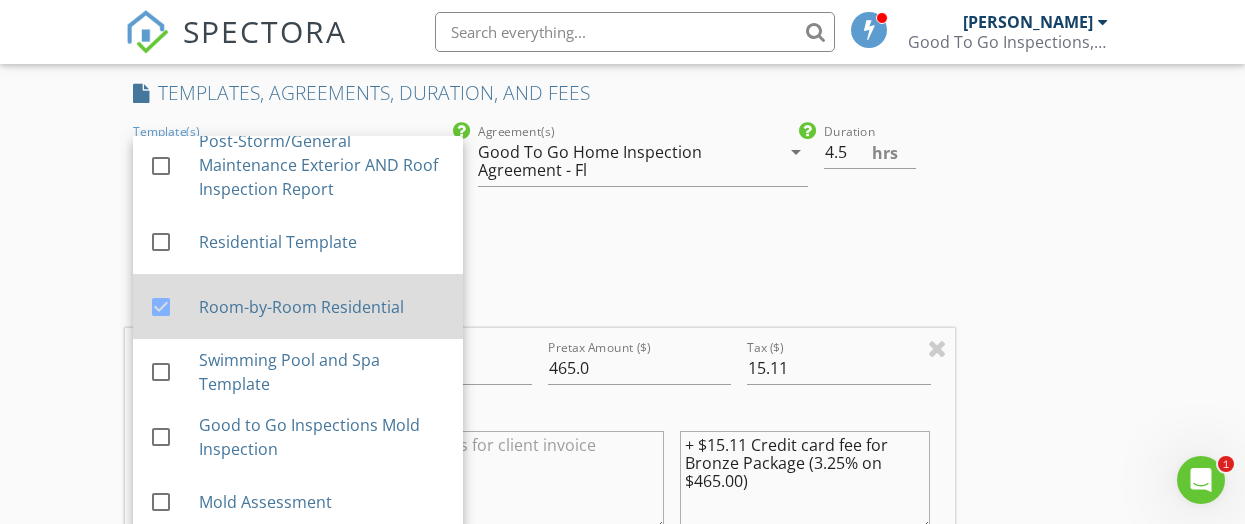 click at bounding box center (161, 307) 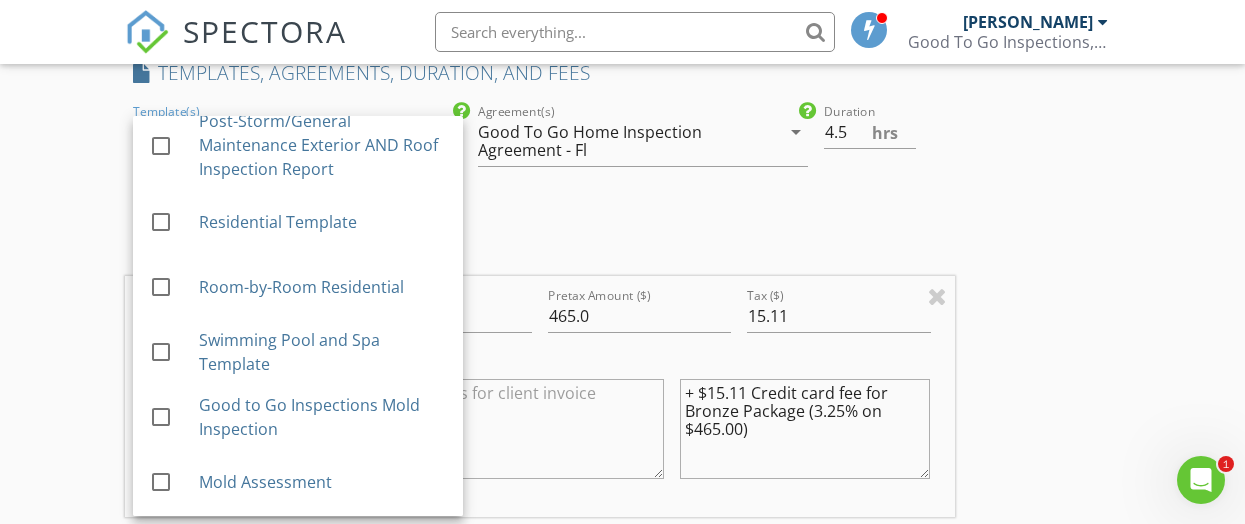 scroll, scrollTop: 1671, scrollLeft: 0, axis: vertical 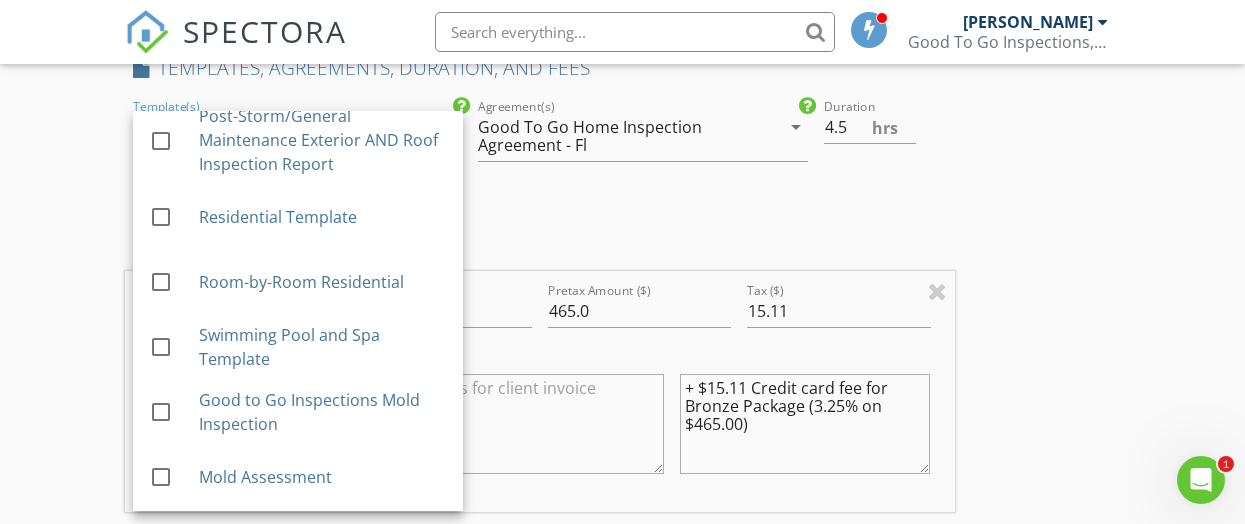click on "INSPECTOR(S)
check_box   Michael Guarino Jr   PRIMARY   Michael Guarino Jr arrow_drop_down   check_box_outline_blank Michael Guarino Jr specifically requested
Date/Time
07/17/2025 9:30 AM
Location
Address Search       Address 4422 Dusky Dawn Ln   Unit   City Palmetto   State FL   Zip 34221   County Manatee     Square Feet 3360   Year Built 2024   Foundation Slab arrow_drop_down     Michael Guarino Jr     19.6 miles     (30 minutes)
client
check_box Enable Client CC email for this inspection   Client Search     check_box_outline_blank Client is a Company/Organization     First Name Sherri   Last Name Graham   Email sherrig31@gmail.com   CC Email mike@g2ginspect.com   Phone 570-561-3700           Notes   Private Notes
ADD ADDITIONAL client
SERVICES
check_box   Bronze Package" at bounding box center [540, 281] 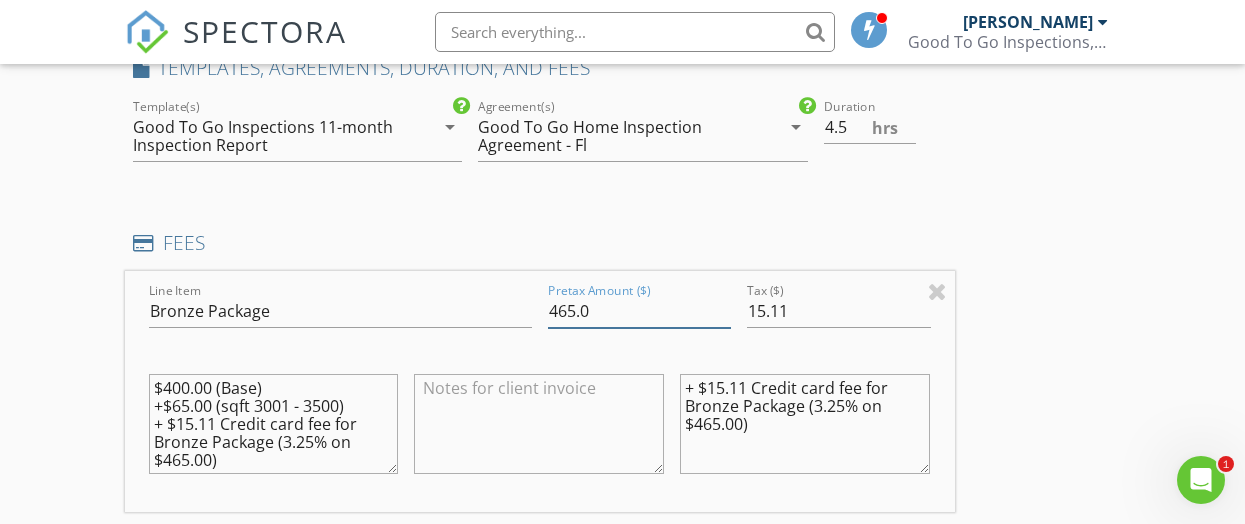 drag, startPoint x: 575, startPoint y: 310, endPoint x: 547, endPoint y: 310, distance: 28 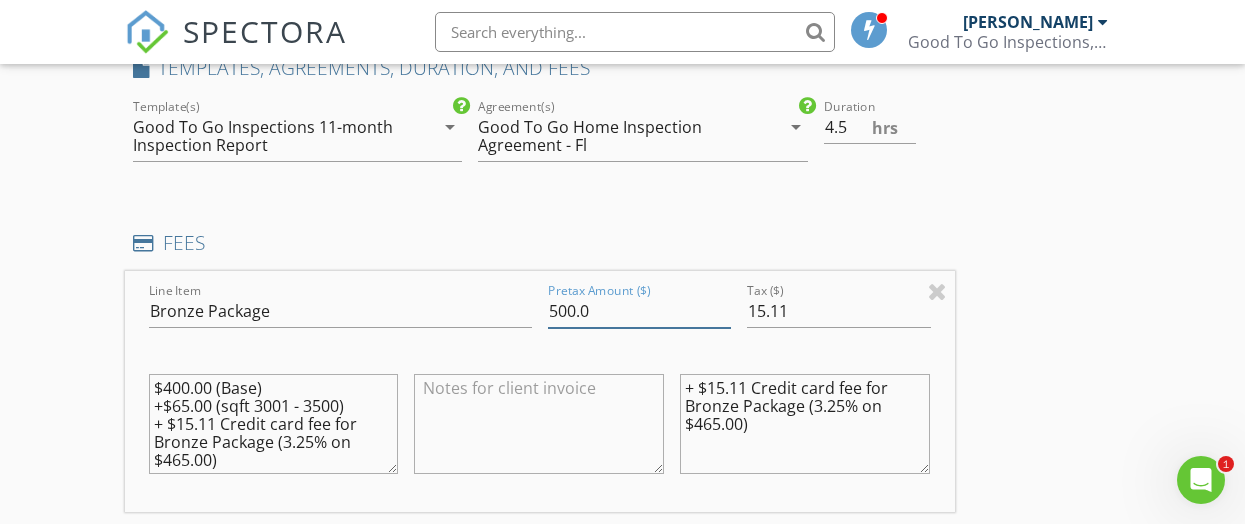 type on "500.0" 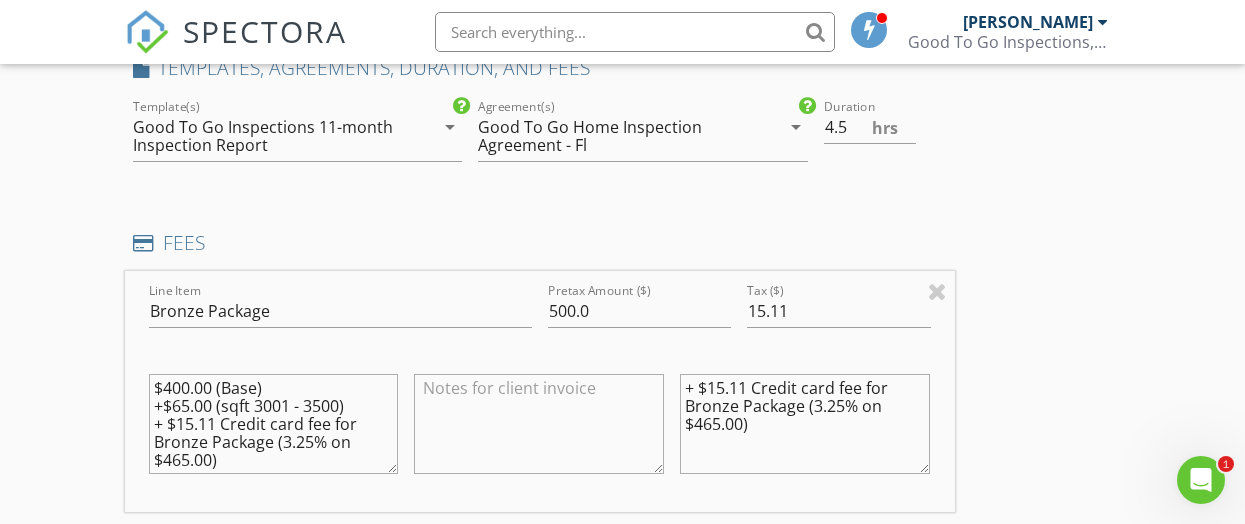 click on "$400.00 (Base)
+$65.00 (sqft 3001 - 3500)
+ $15.11 Credit card fee for Bronze Package (3.25% on $465.00)" at bounding box center (274, 424) 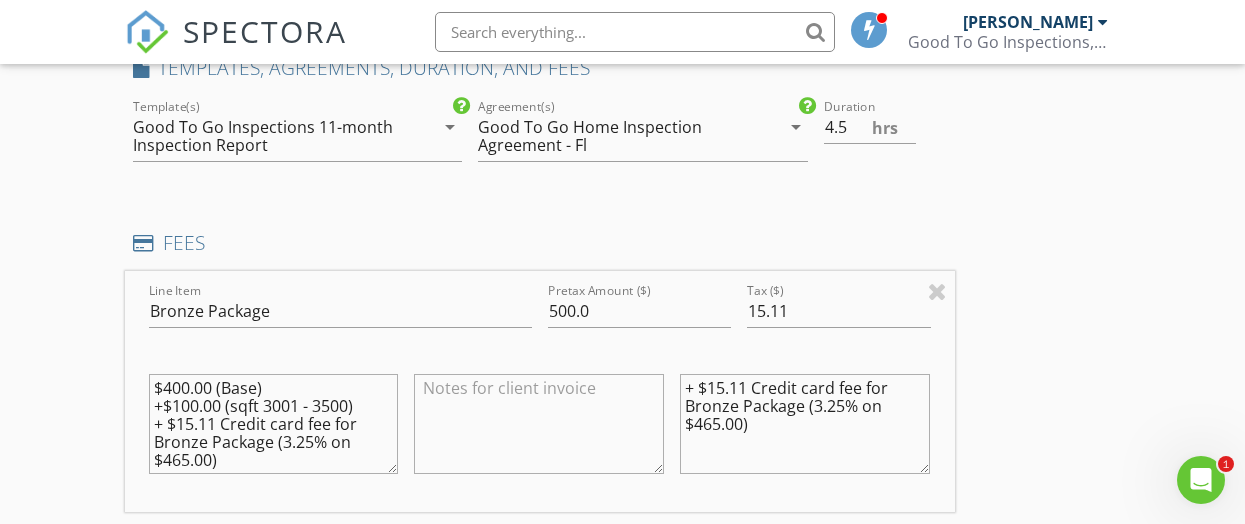 drag, startPoint x: 190, startPoint y: 456, endPoint x: 167, endPoint y: 457, distance: 23.021729 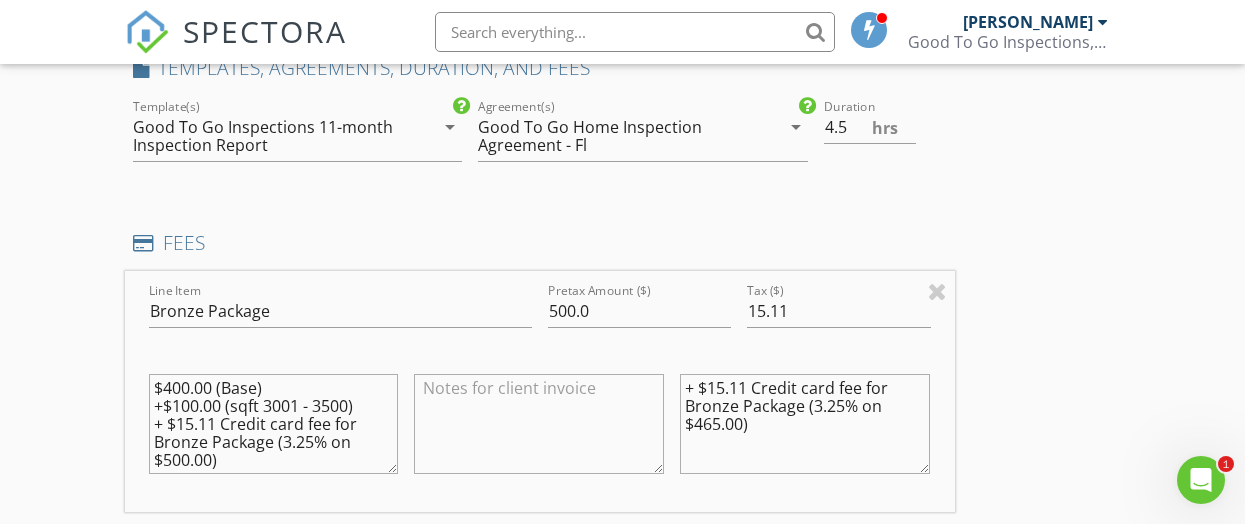 type on "$400.00 (Base)
+$100.00 (sqft 3001 - 3500)
+ $15.11 Credit card fee for Bronze Package (3.25% on $500.00)" 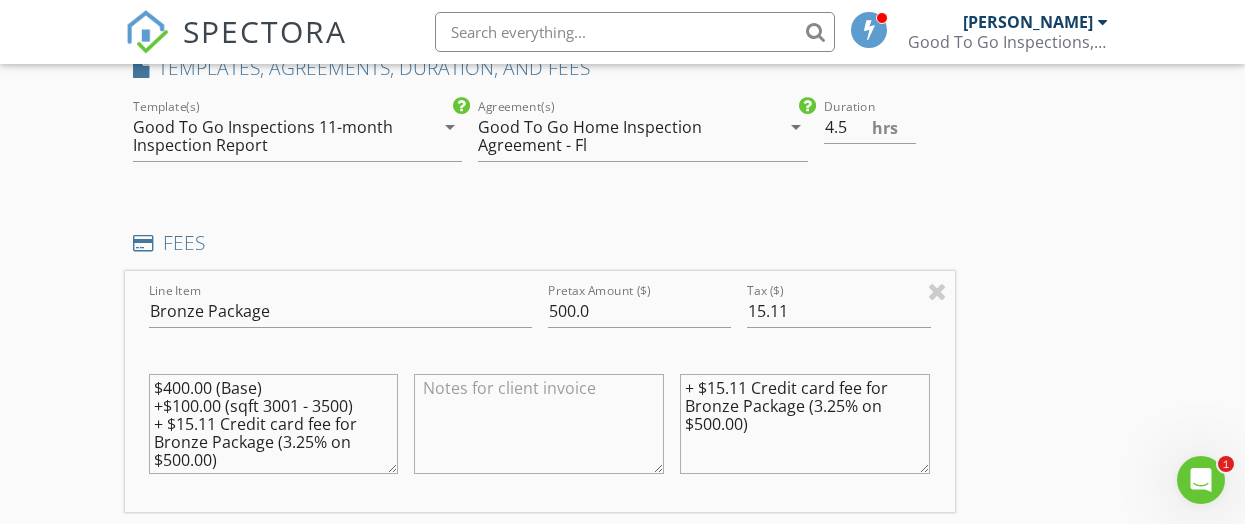 type on "+ $15.11 Credit card fee for Bronze Package (3.25% on $500.00)" 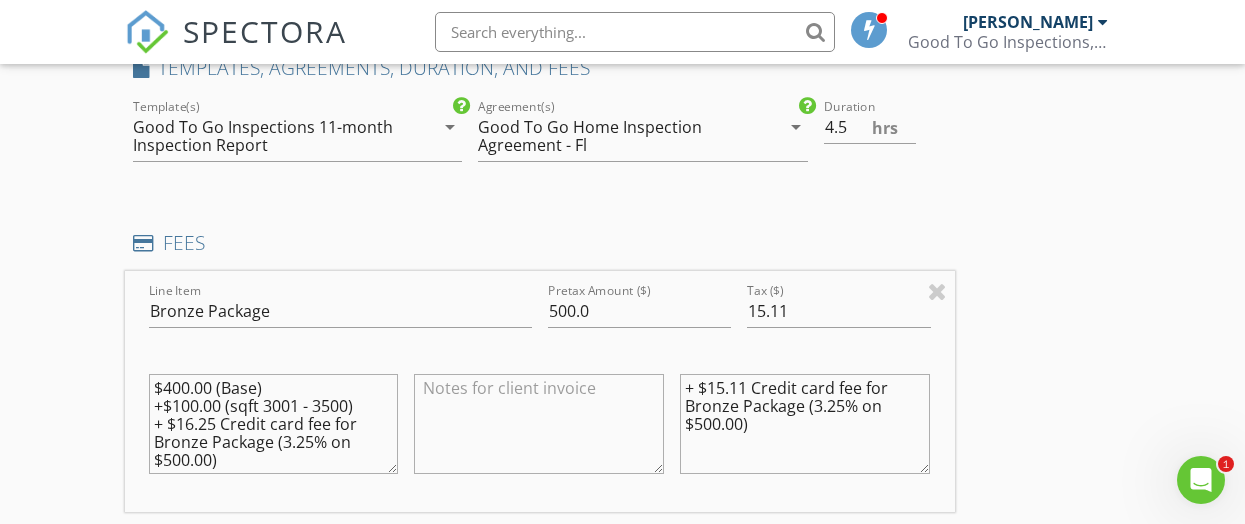 type on "$400.00 (Base)
+$100.00 (sqft 3001 - 3500)
+ $16.25 Credit card fee for Bronze Package (3.25% on $500.00)" 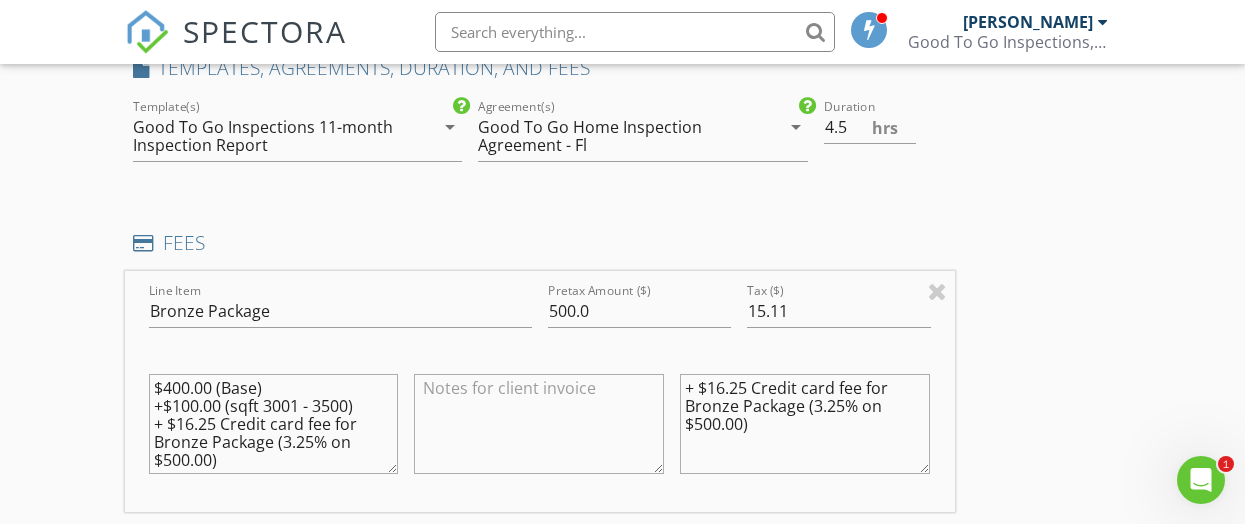 type on "+ $16.25 Credit card fee for Bronze Package (3.25% on $500.00)" 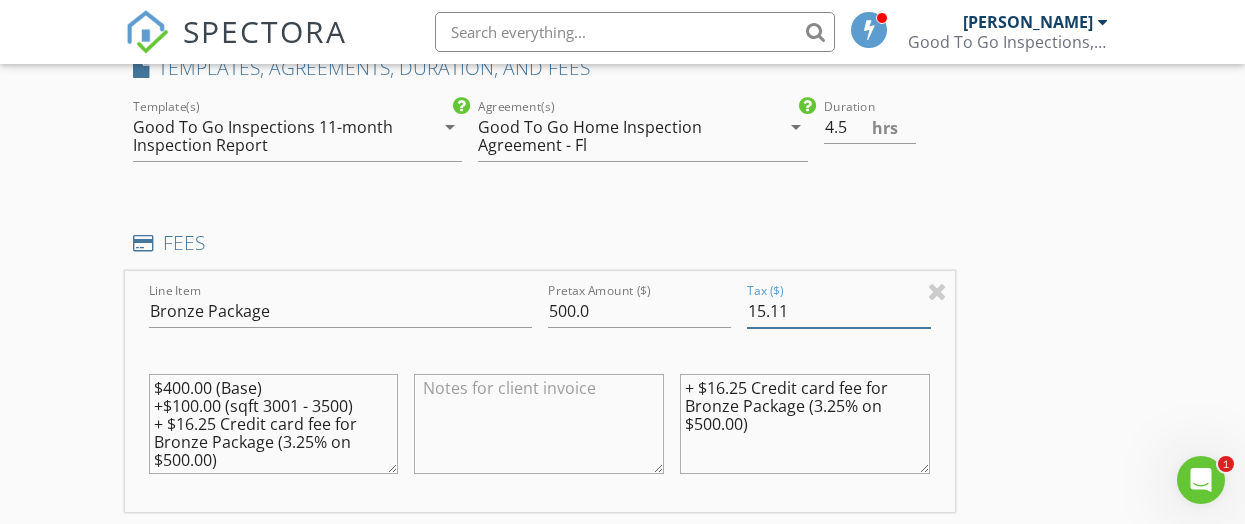 drag, startPoint x: 792, startPoint y: 311, endPoint x: 757, endPoint y: 312, distance: 35.014282 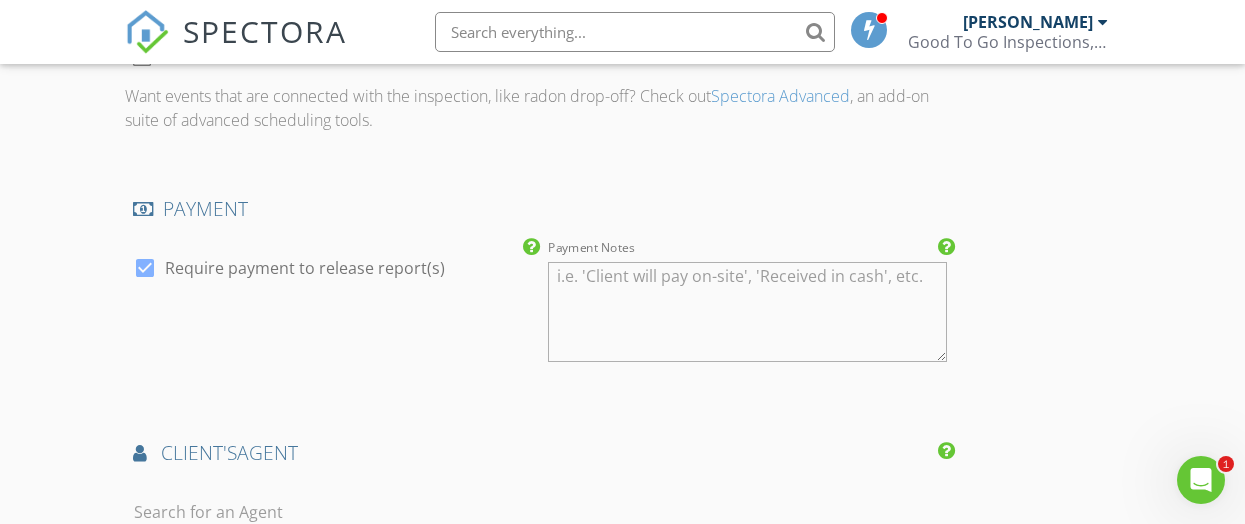 scroll, scrollTop: 2313, scrollLeft: 0, axis: vertical 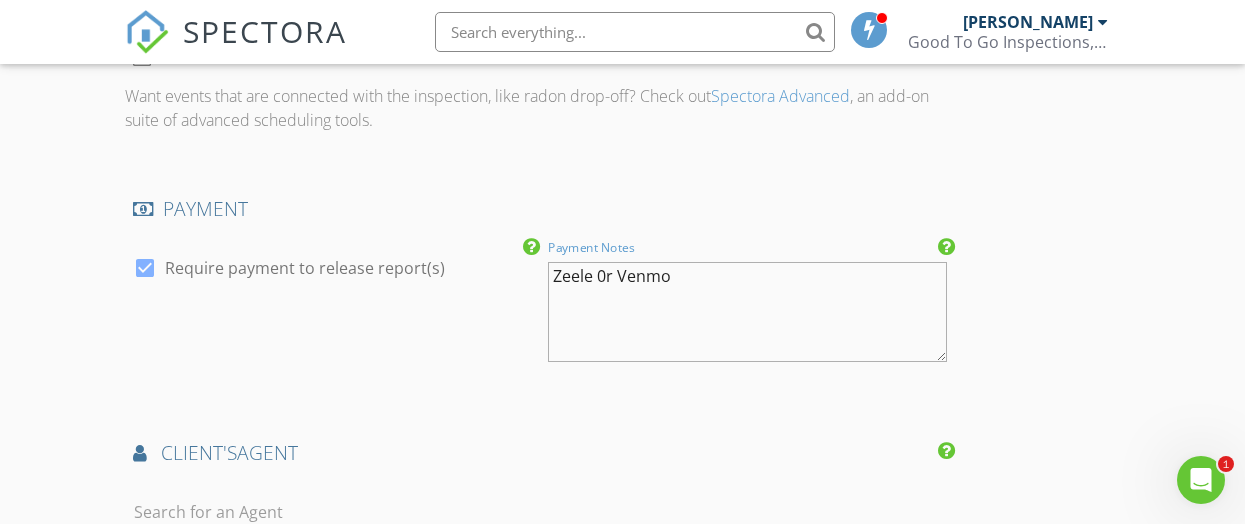 click on "Zeele 0r Venmo" at bounding box center [747, 312] 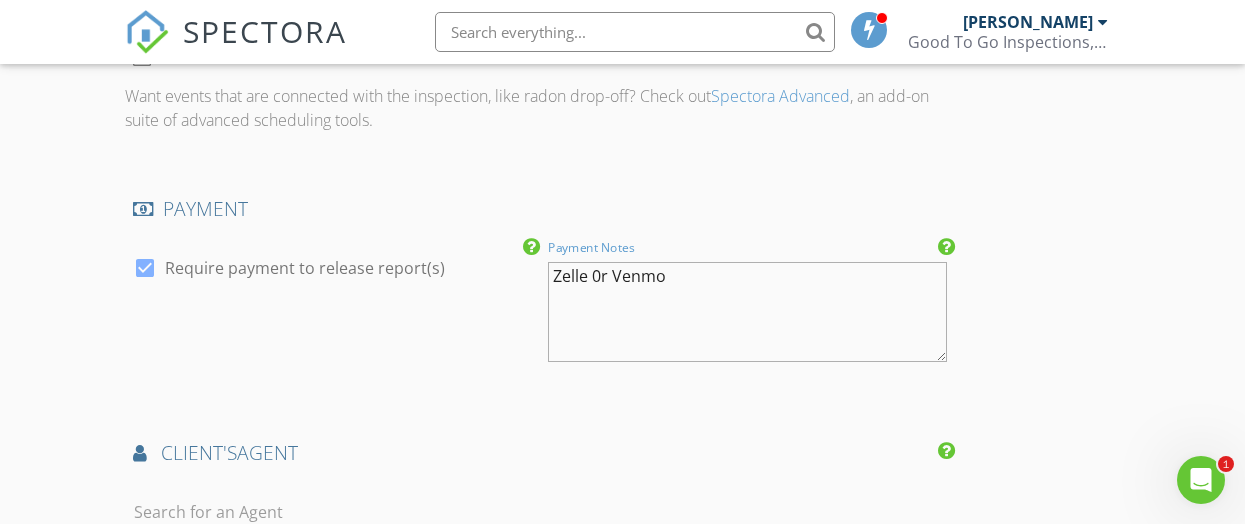 click on "Zelle 0r Venmo" at bounding box center (747, 312) 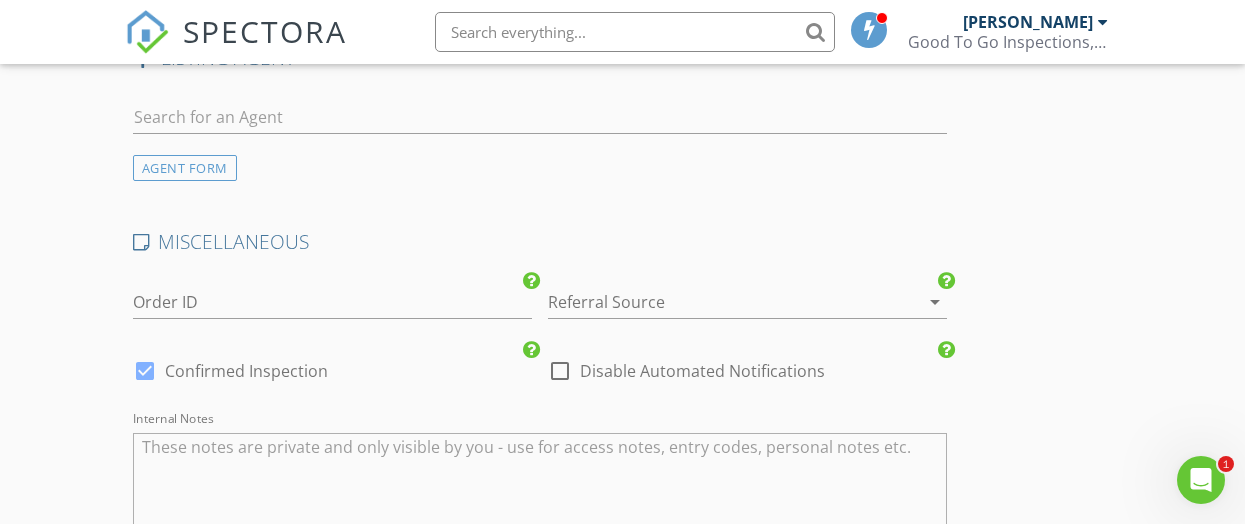 scroll, scrollTop: 2951, scrollLeft: 0, axis: vertical 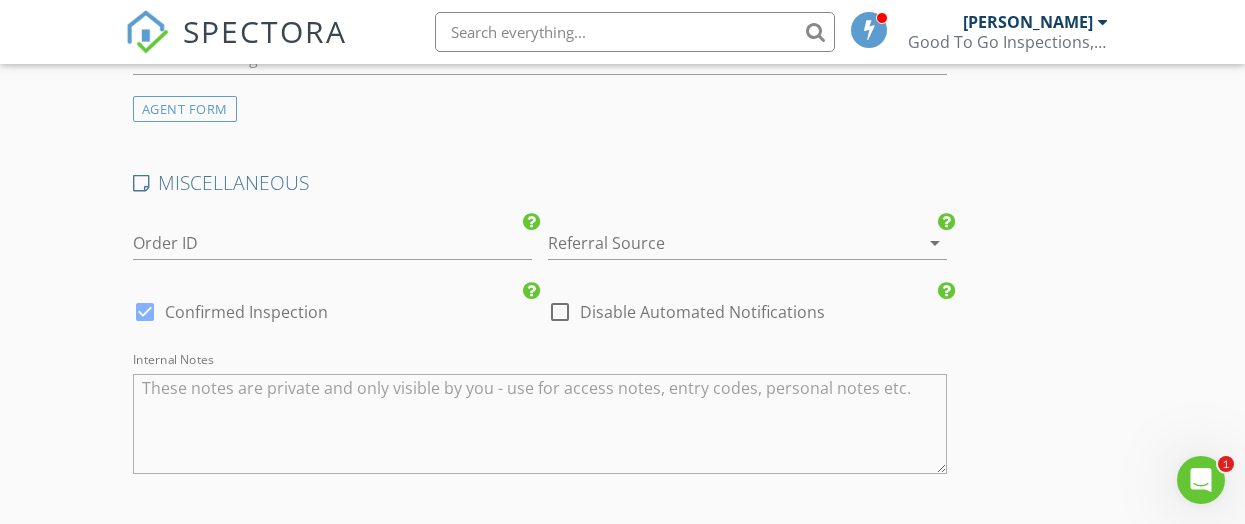 type on "Zelle or Venmo" 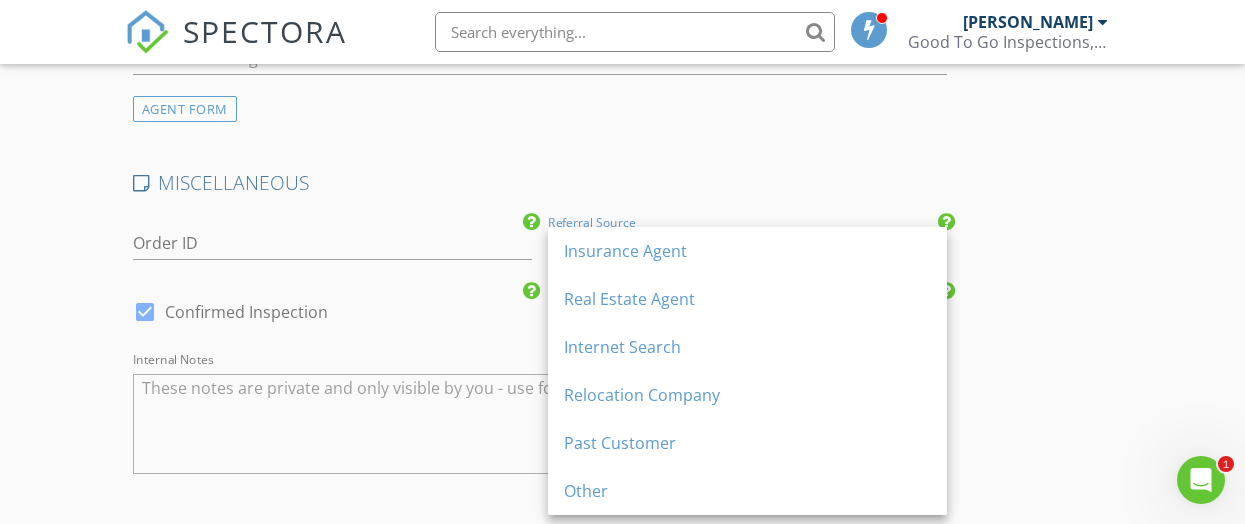 click on "Past Customer" at bounding box center (747, 443) 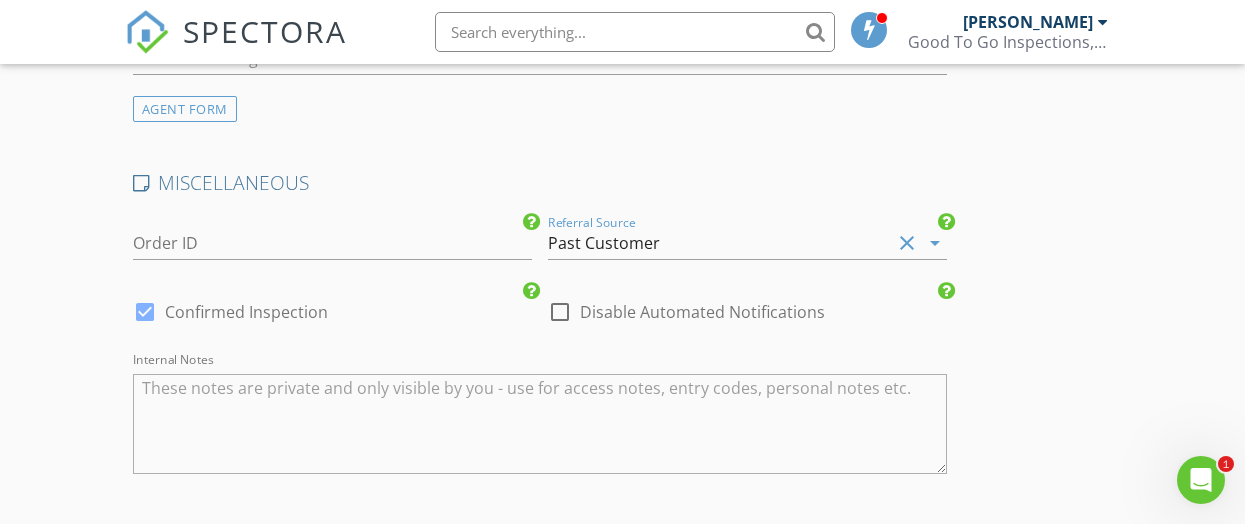 click on "INSPECTOR(S)
check_box   Michael Guarino Jr   PRIMARY   Michael Guarino Jr arrow_drop_down   check_box_outline_blank Michael Guarino Jr specifically requested
Date/Time
07/17/2025 9:30 AM
Location
Address Search       Address 4422 Dusky Dawn Ln   Unit   City Palmetto   State FL   Zip 34221   County Manatee     Square Feet 3360   Year Built 2024   Foundation Slab arrow_drop_down     Michael Guarino Jr     19.6 miles     (30 minutes)
client
check_box Enable Client CC email for this inspection   Client Search     check_box_outline_blank Client is a Company/Organization     First Name Sherri   Last Name Graham   Email sherrig31@gmail.com   CC Email mike@g2ginspect.com   Phone 570-561-3700           Notes   Private Notes
ADD ADDITIONAL client
SERVICES
check_box   Bronze Package" at bounding box center [623, -941] 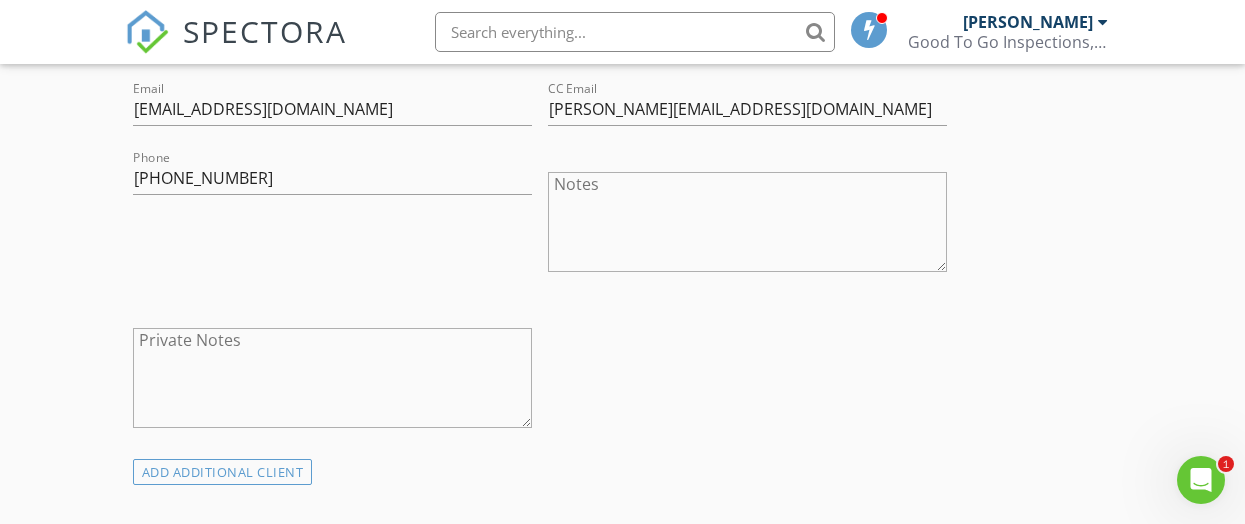 scroll, scrollTop: 1184, scrollLeft: 0, axis: vertical 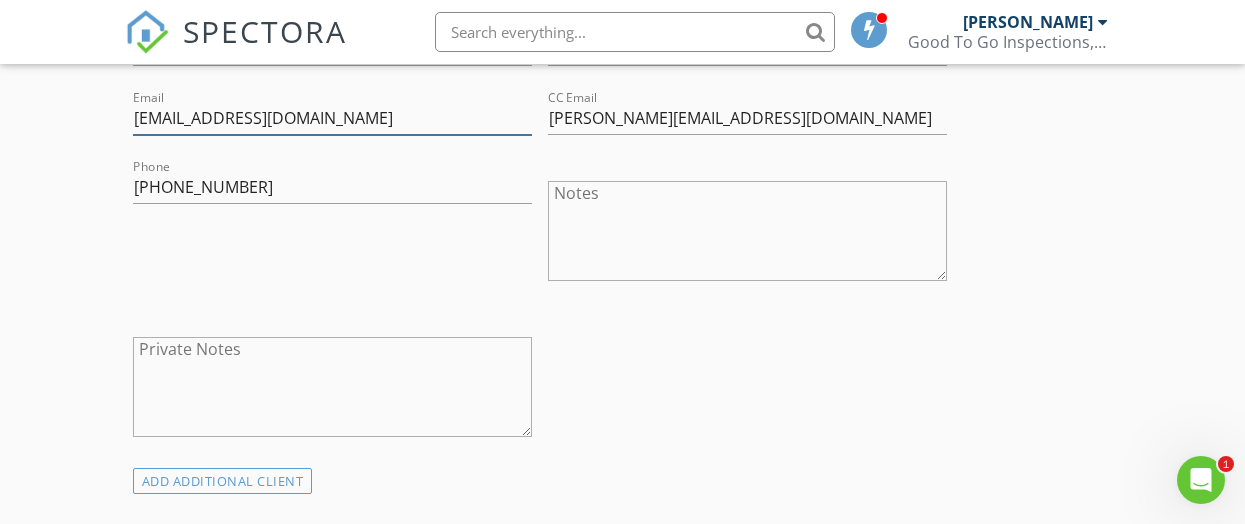 click on "sherrig31@gmail.com" at bounding box center (332, 118) 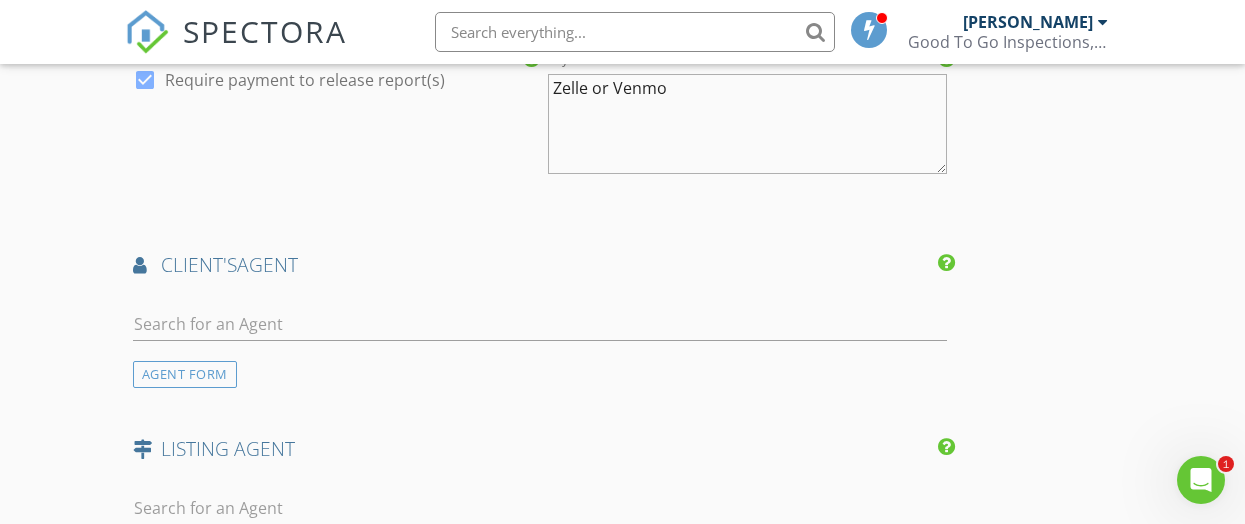 scroll, scrollTop: 3291, scrollLeft: 0, axis: vertical 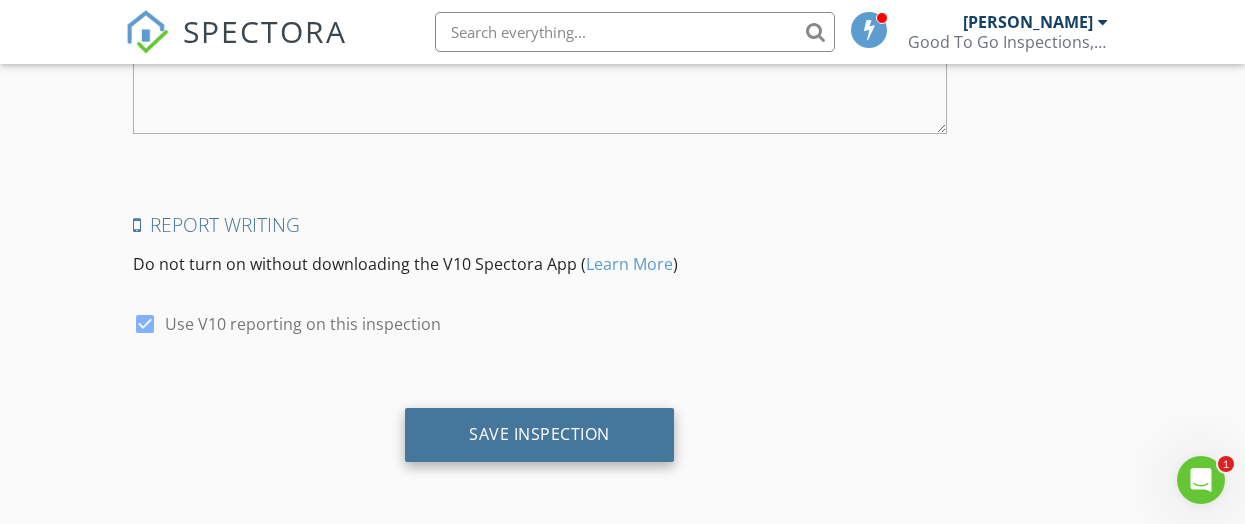 type on "sherrg31@gmail.com" 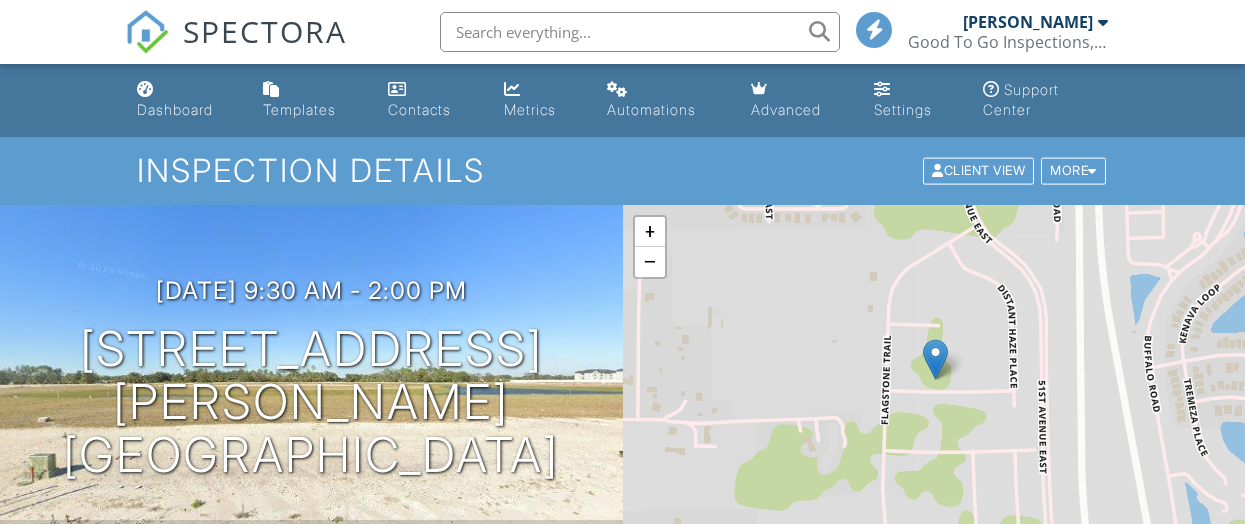 scroll, scrollTop: 0, scrollLeft: 0, axis: both 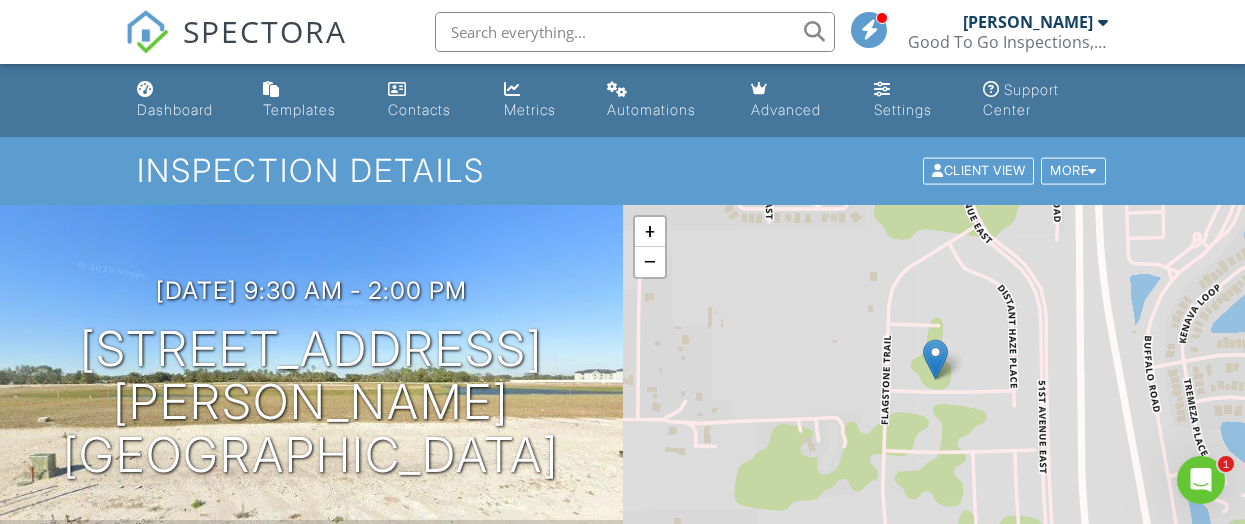 click 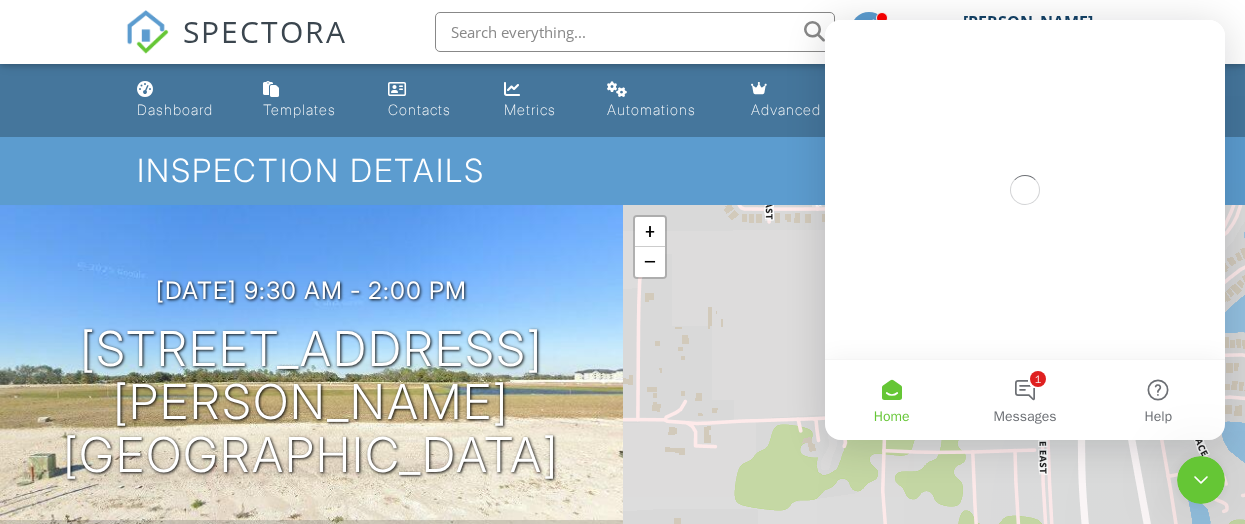 scroll, scrollTop: 0, scrollLeft: 0, axis: both 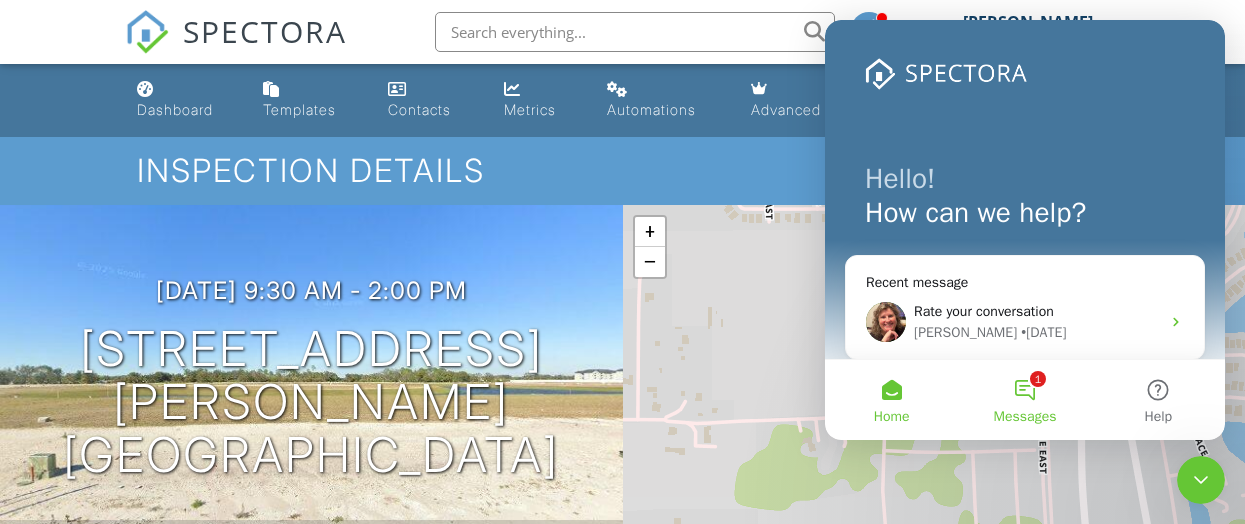 click on "1 Messages" at bounding box center [1024, 400] 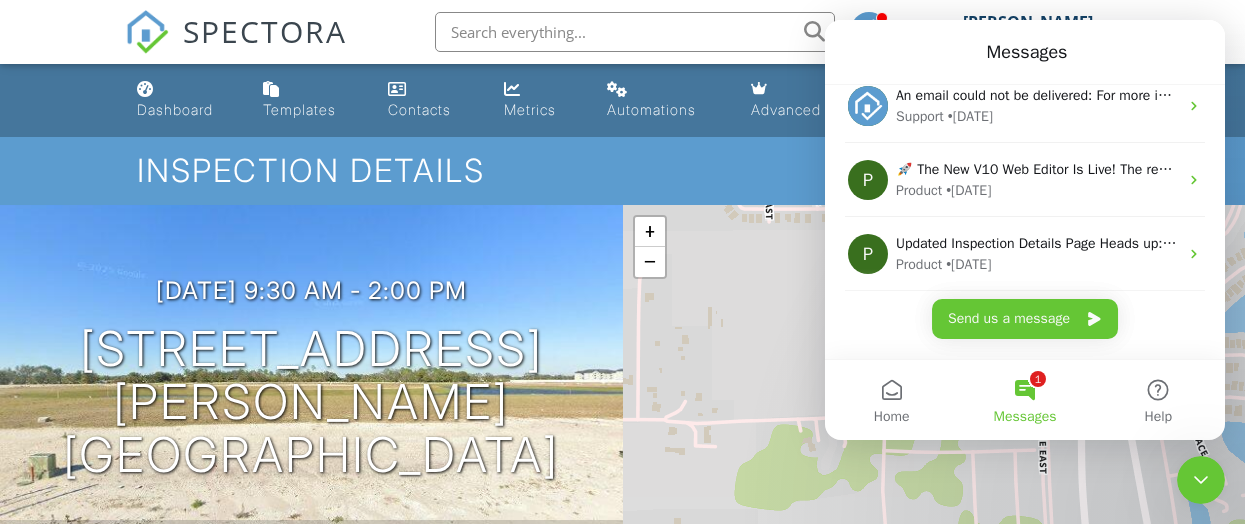 scroll, scrollTop: 546, scrollLeft: 0, axis: vertical 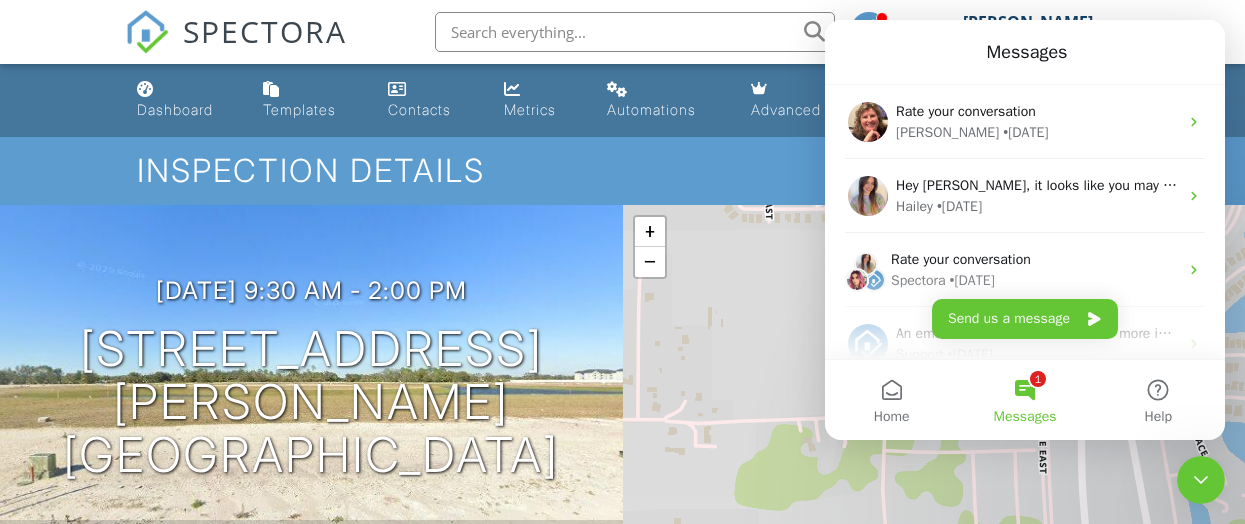 click on "1 Messages" at bounding box center (1024, 400) 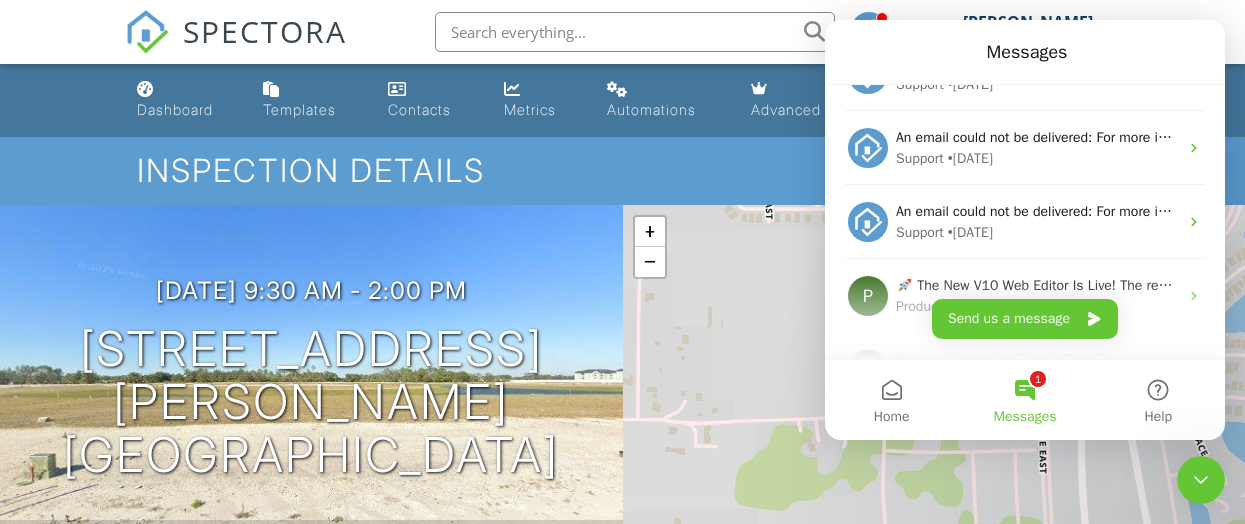 scroll, scrollTop: 549, scrollLeft: 0, axis: vertical 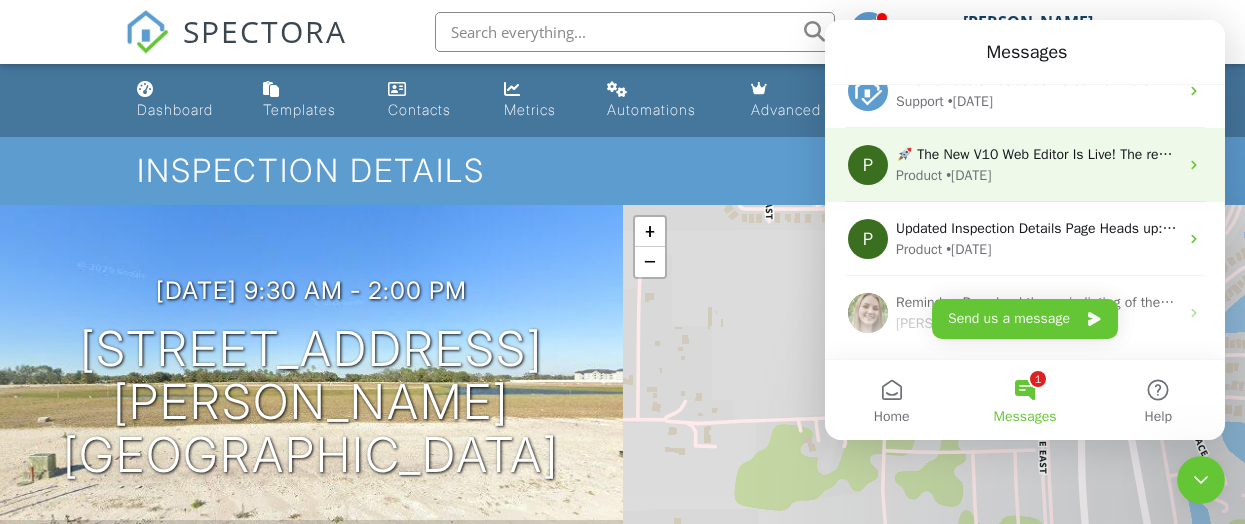 click on "•  2w ago" at bounding box center [968, 175] 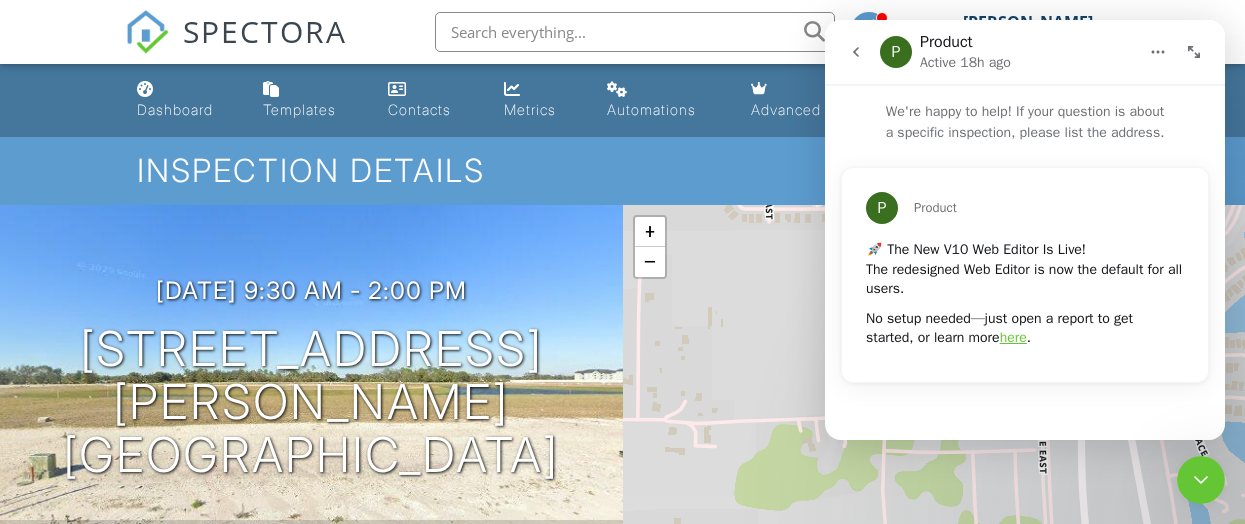 click 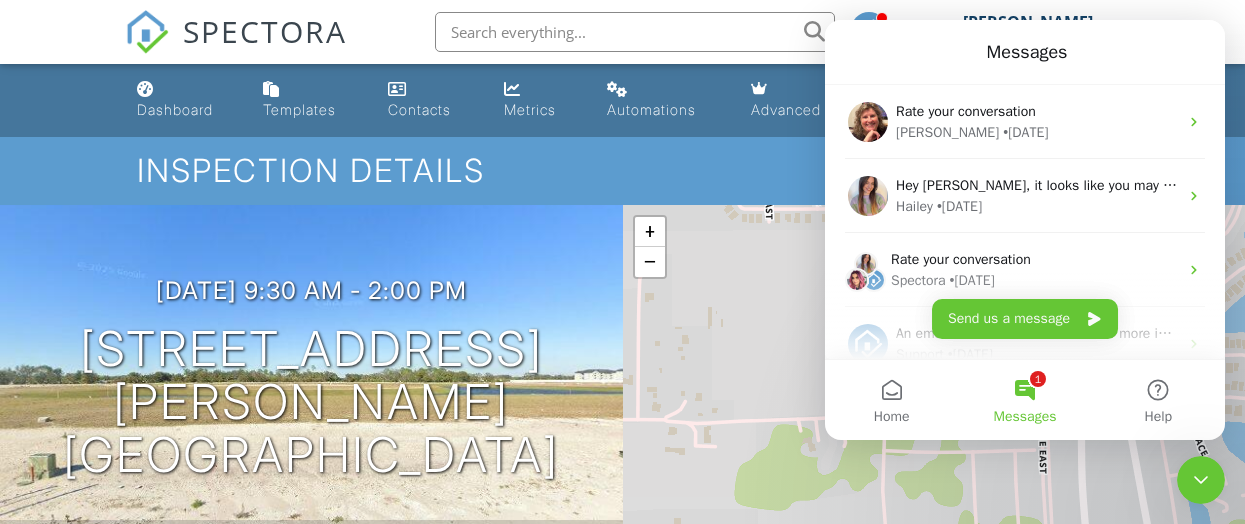 scroll, scrollTop: 0, scrollLeft: 0, axis: both 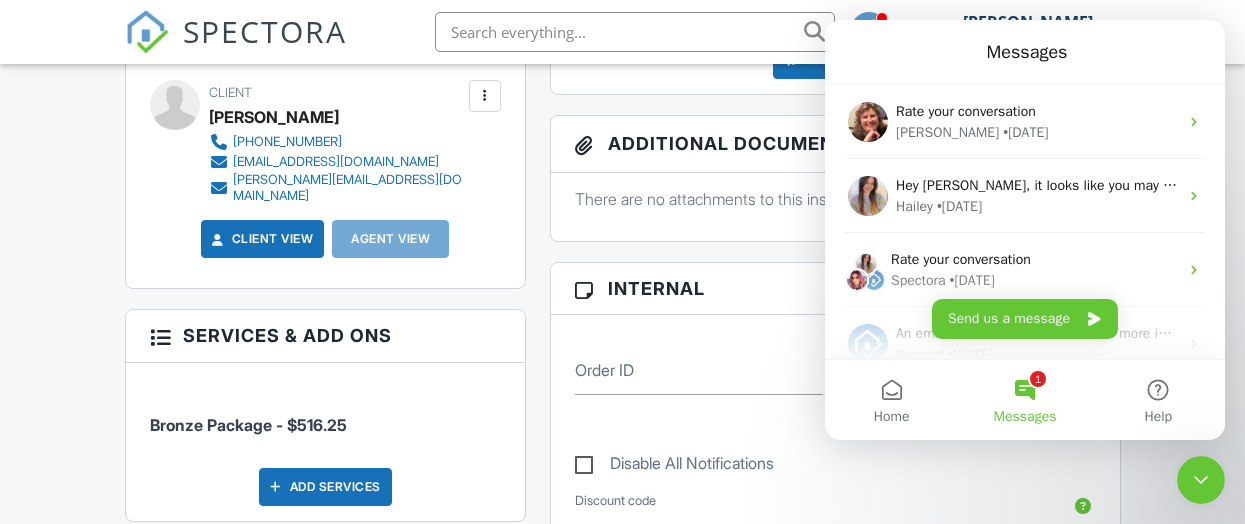 click on "Messages" at bounding box center [1027, 52] 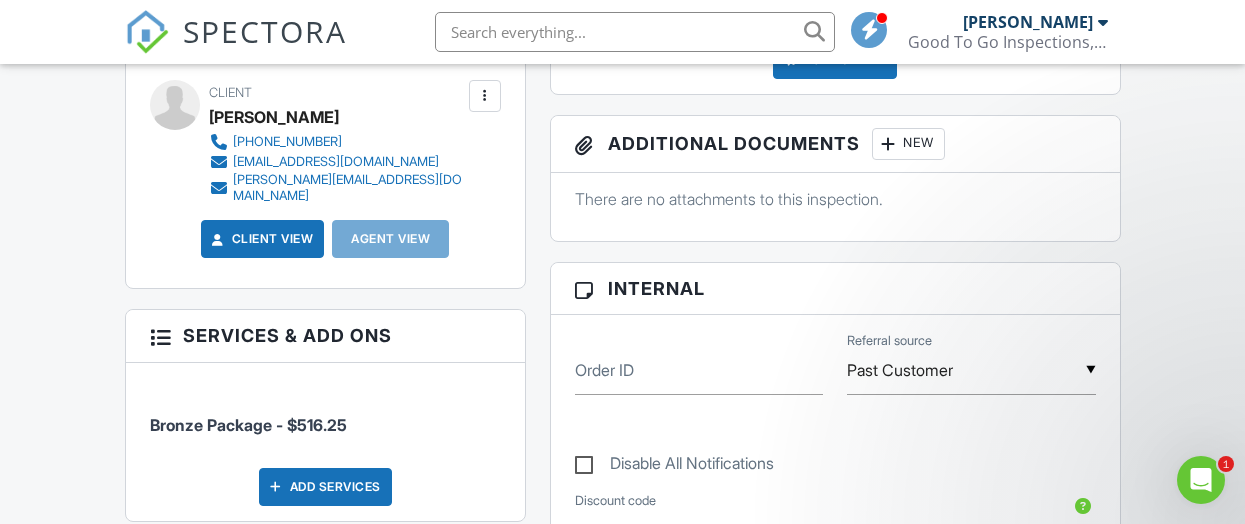 scroll, scrollTop: 0, scrollLeft: 0, axis: both 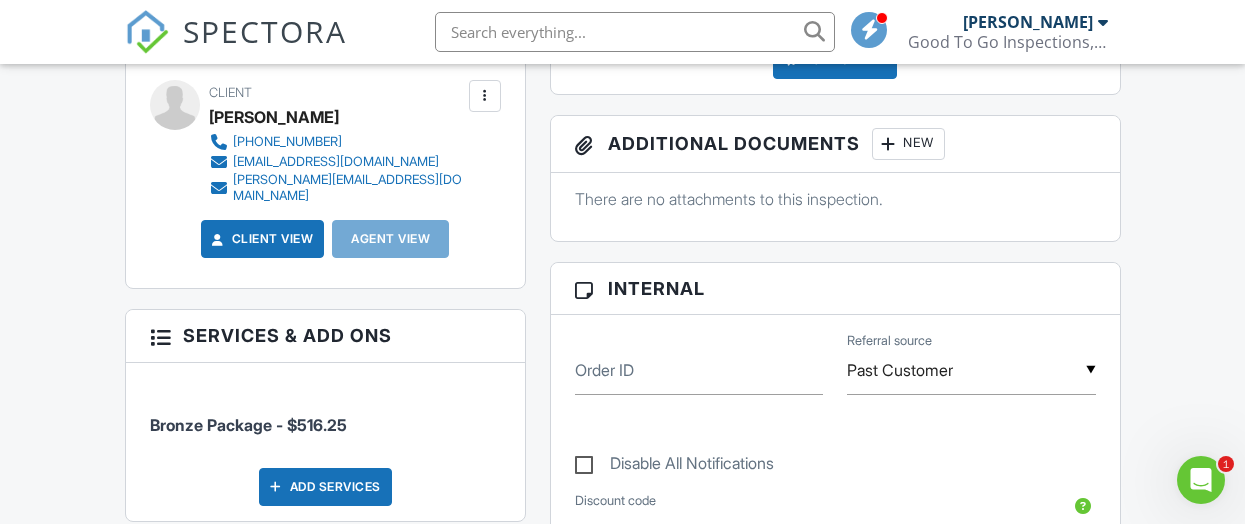 click 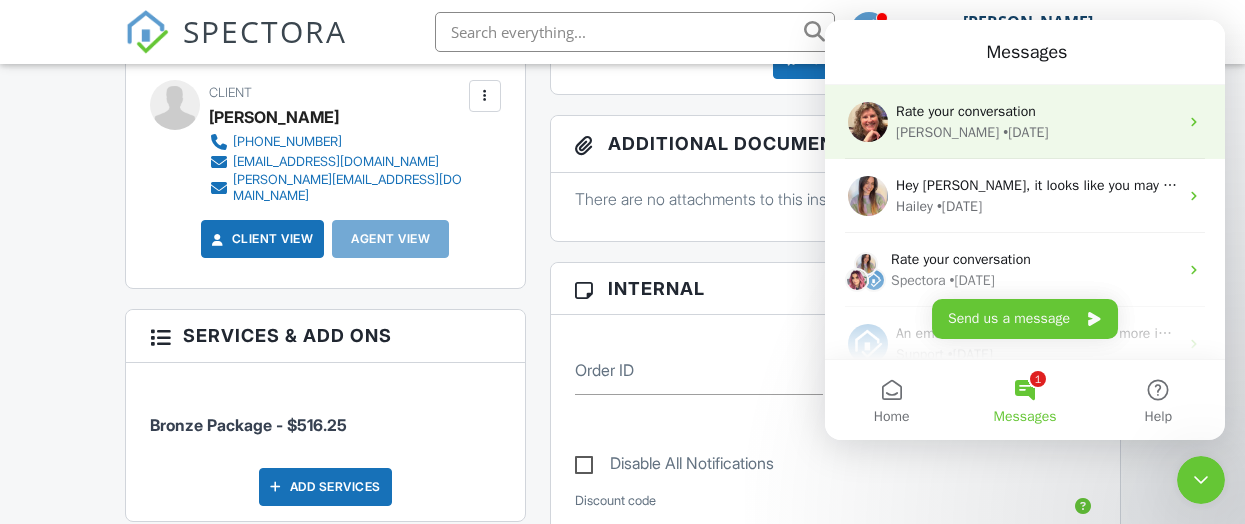 click on "Rate your conversation Shannon •  4d ago" at bounding box center [1025, 122] 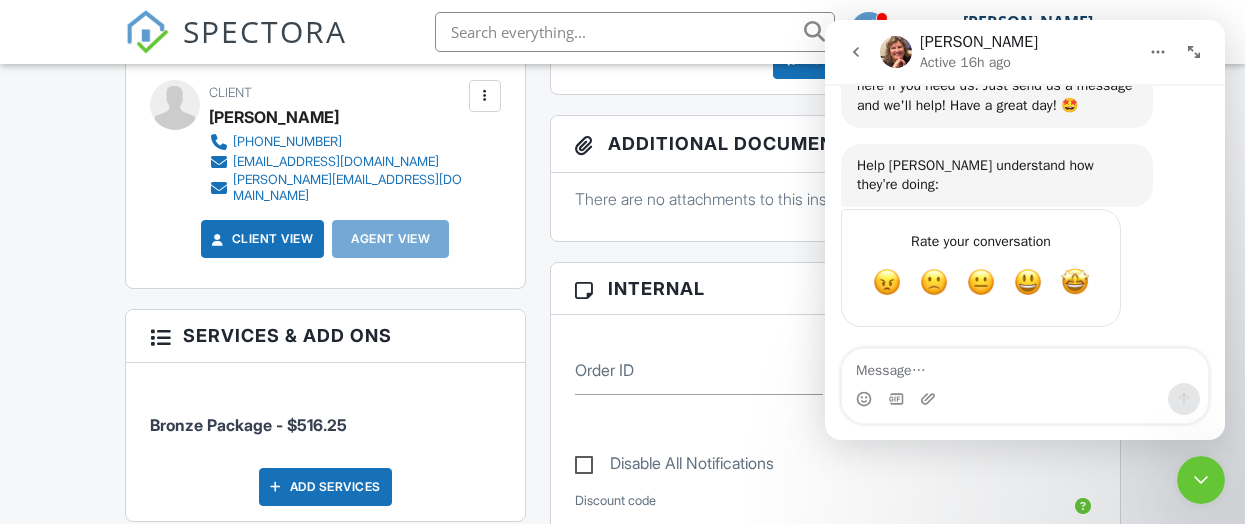 scroll, scrollTop: 2632, scrollLeft: 0, axis: vertical 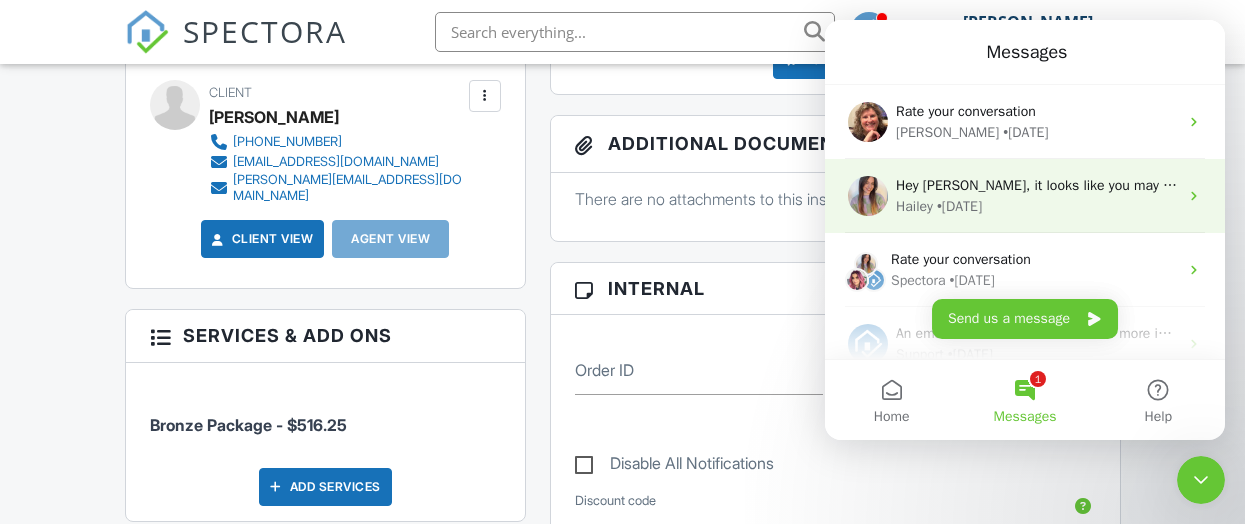 click on "Hey Michael, it looks like you may have stepped away, so I’ll go ahead and pause the chat for now. No worries, though, feel free to message at any time and we’ll jump back in! Just to recap everything we covered: ✅ The email that failed was from 1734 88th Terrace ✅ The error message indicates the recipient’s server rejected the message, likely due to a spam filter or block Let me know if anything else comes up, always happy to help! 😊" at bounding box center [1037, 185] 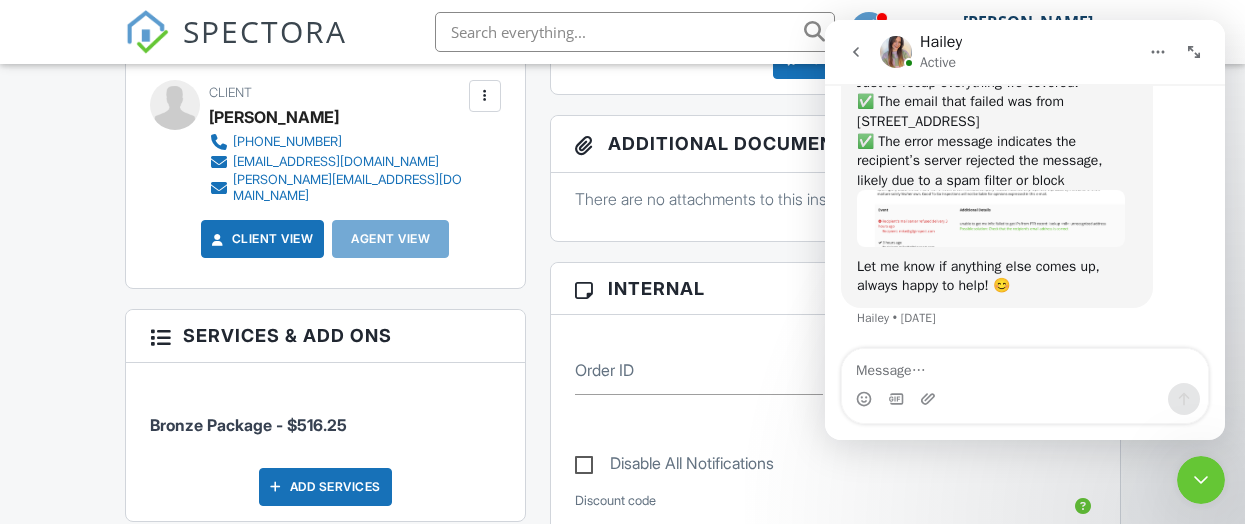 scroll, scrollTop: 663, scrollLeft: 0, axis: vertical 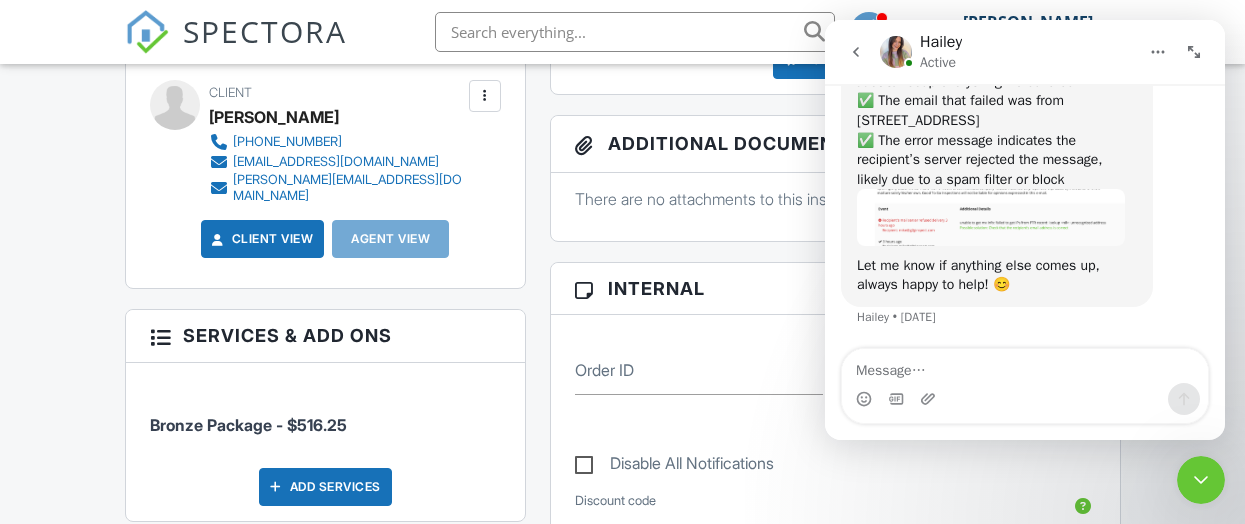 click 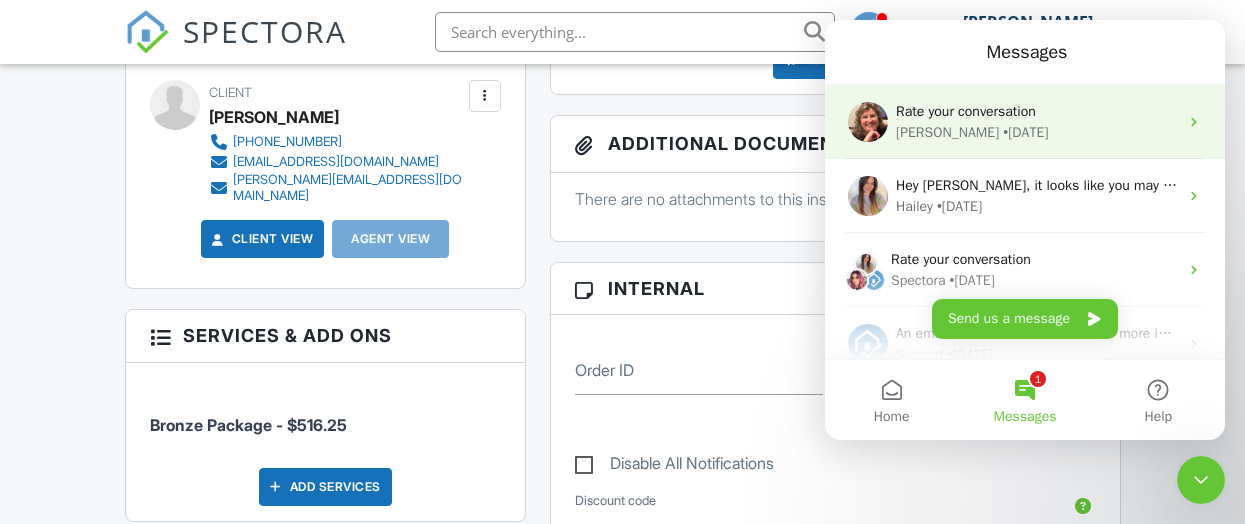 scroll, scrollTop: 151, scrollLeft: 0, axis: vertical 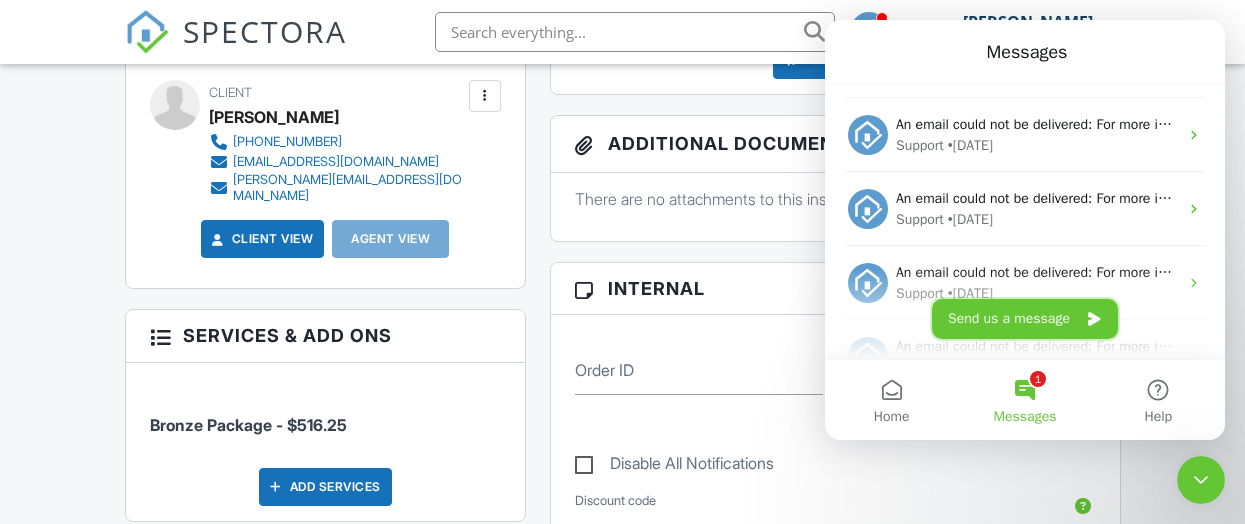 click on "Send us a message" at bounding box center [1025, 319] 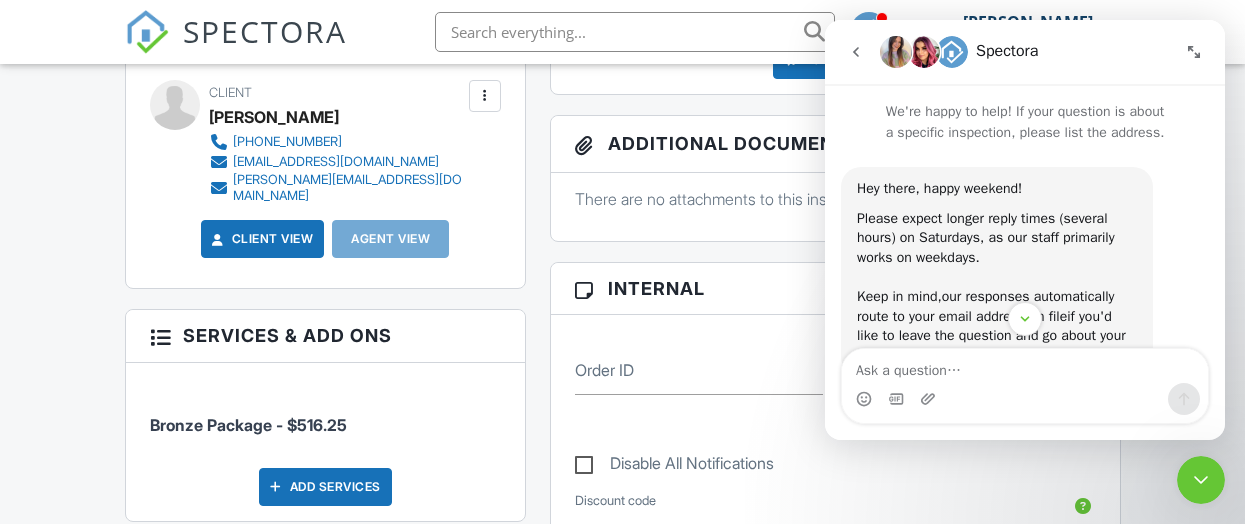 click 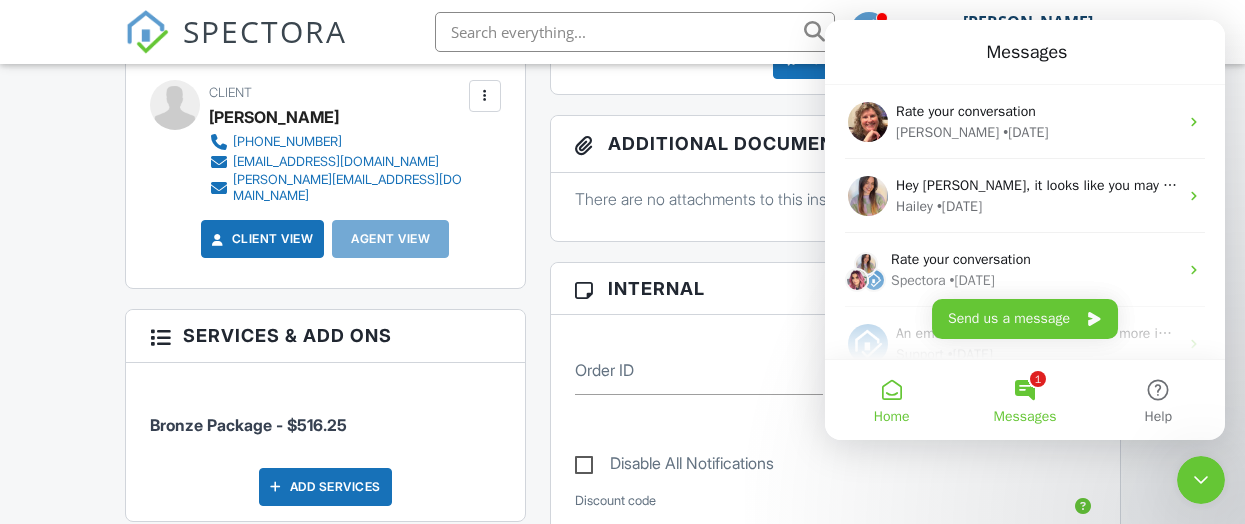 click on "Home" at bounding box center [891, 400] 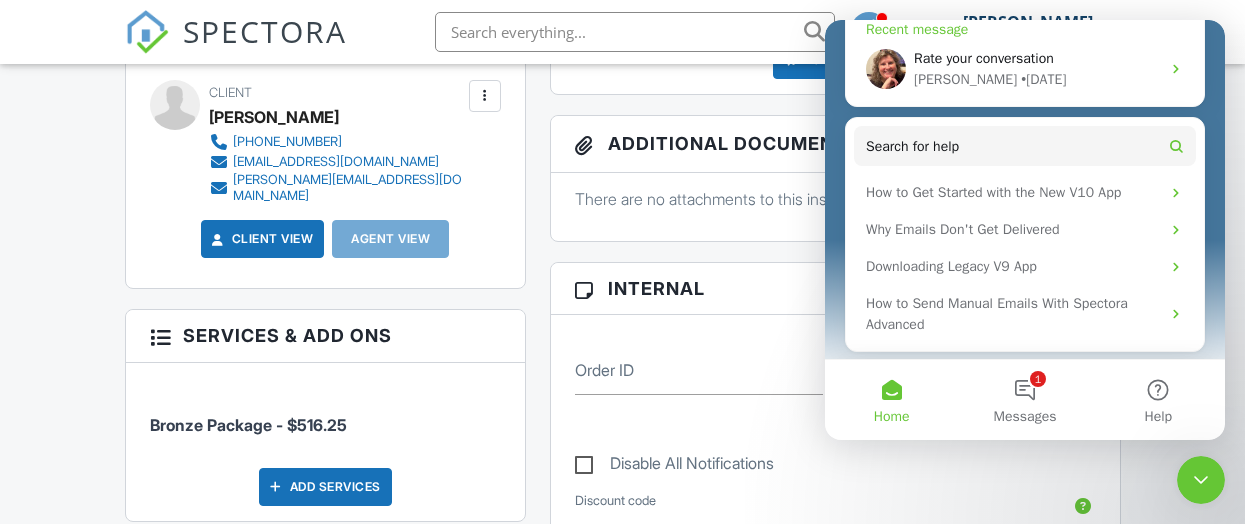 scroll, scrollTop: 612, scrollLeft: 0, axis: vertical 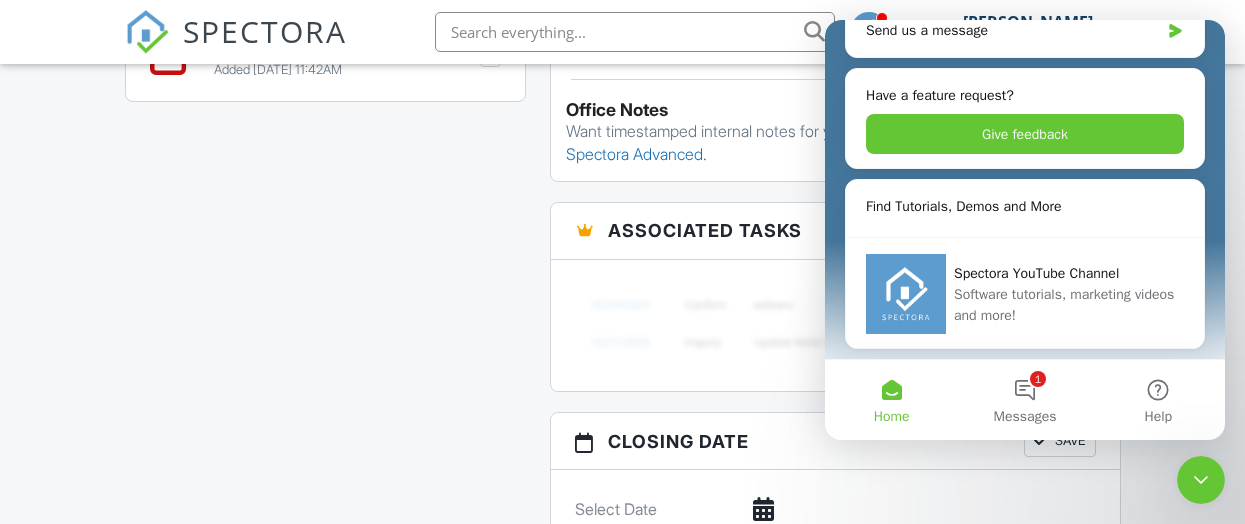 click 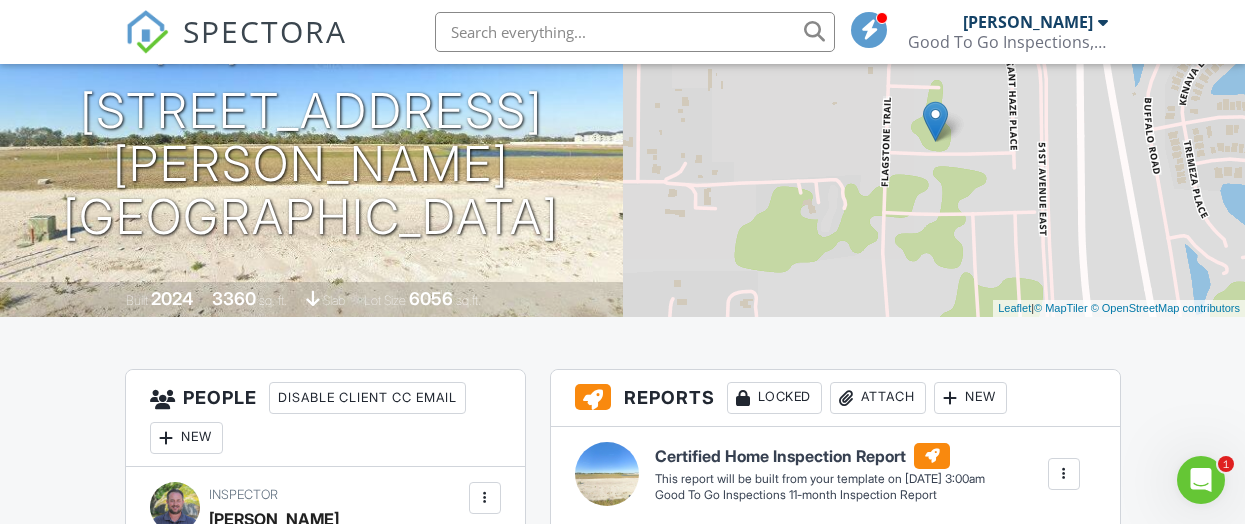 scroll, scrollTop: 0, scrollLeft: 0, axis: both 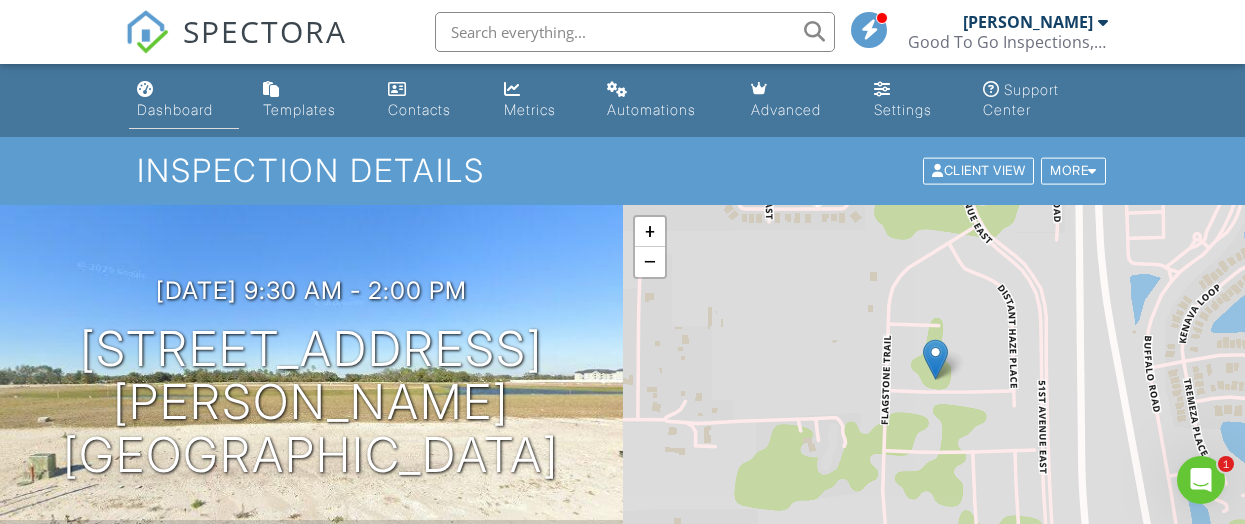 click on "Dashboard" at bounding box center (175, 109) 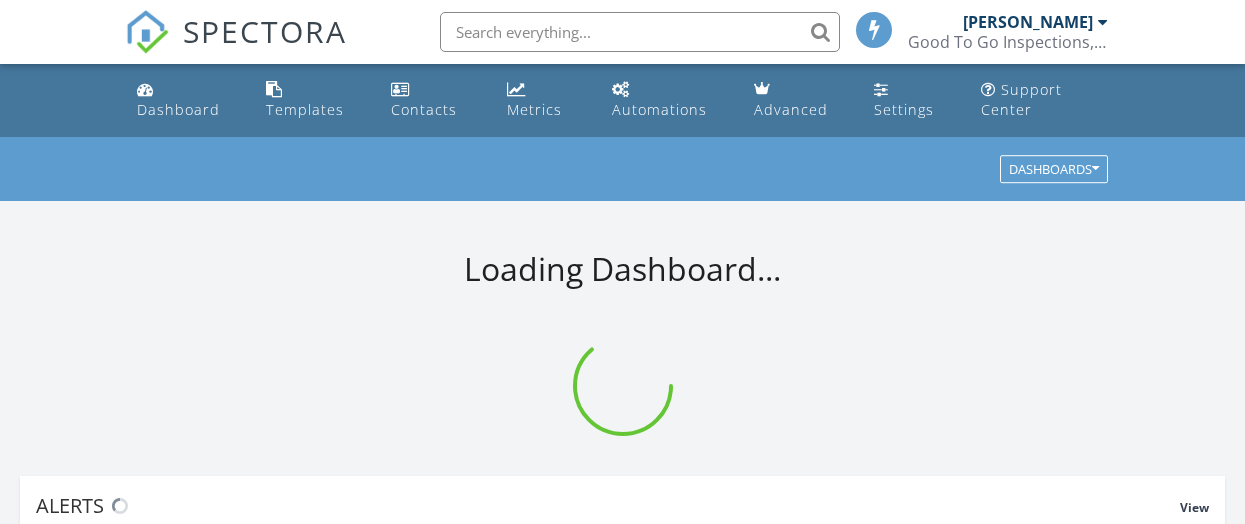 scroll, scrollTop: 0, scrollLeft: 0, axis: both 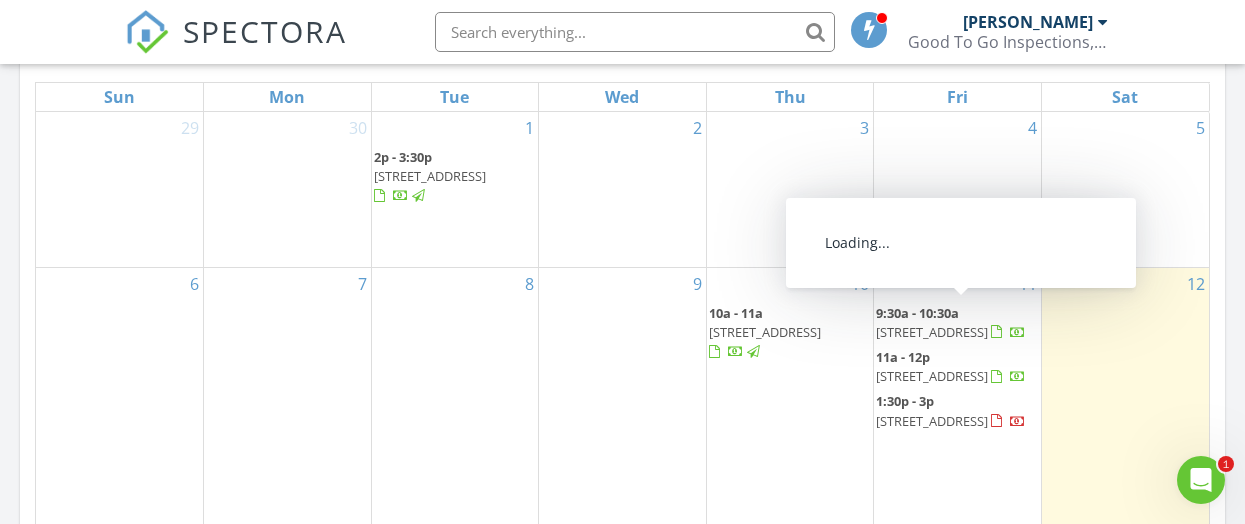 click on "7970 Monticello Ln, Sarasota 34243" at bounding box center [932, 332] 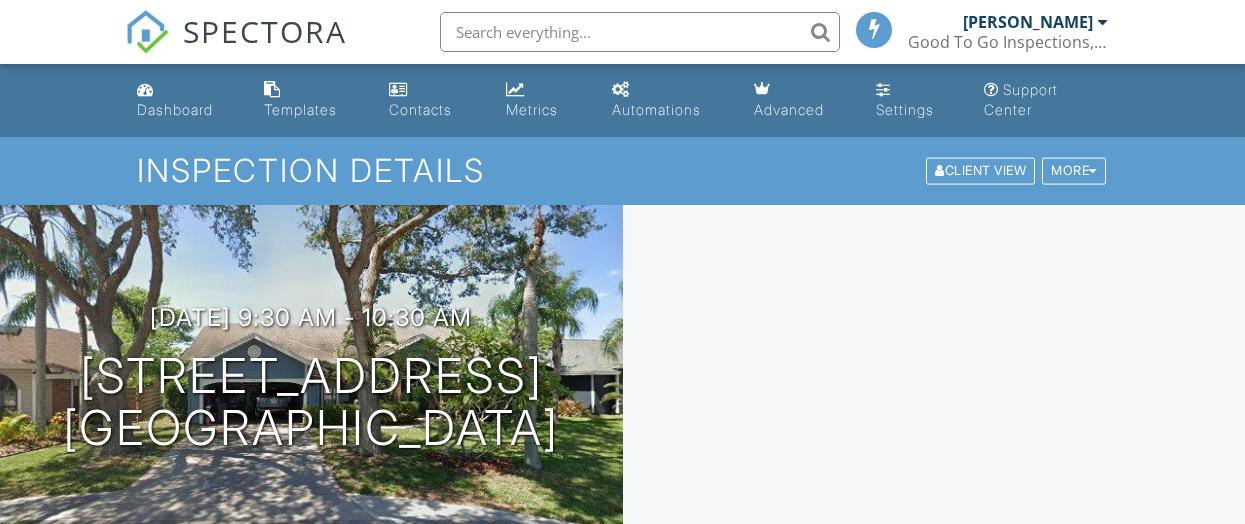 scroll, scrollTop: 0, scrollLeft: 0, axis: both 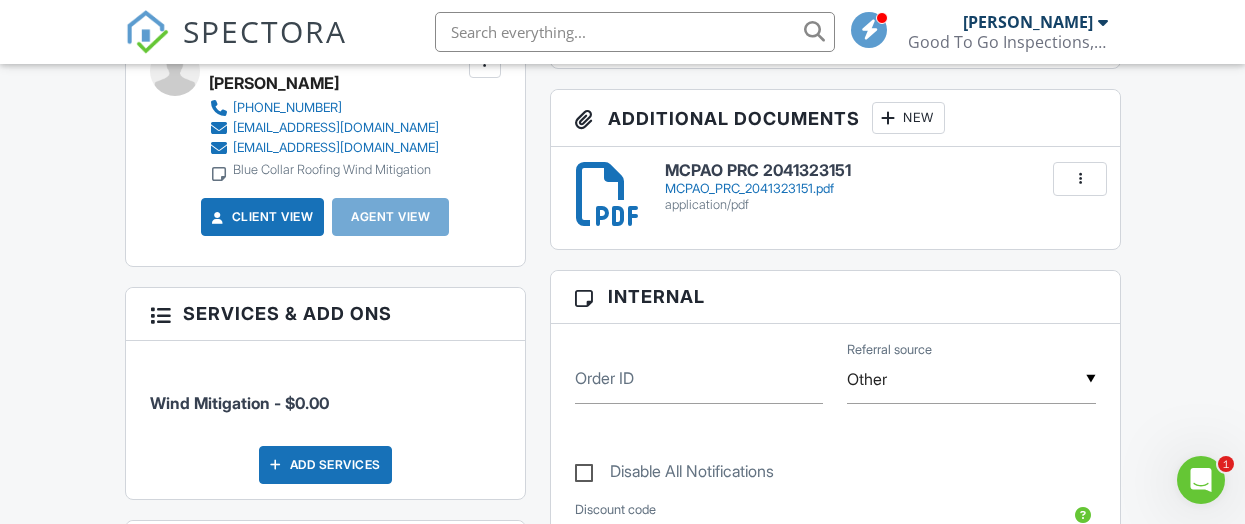 click on "MCPAO_PRC_2041323151.pdf" at bounding box center (880, 189) 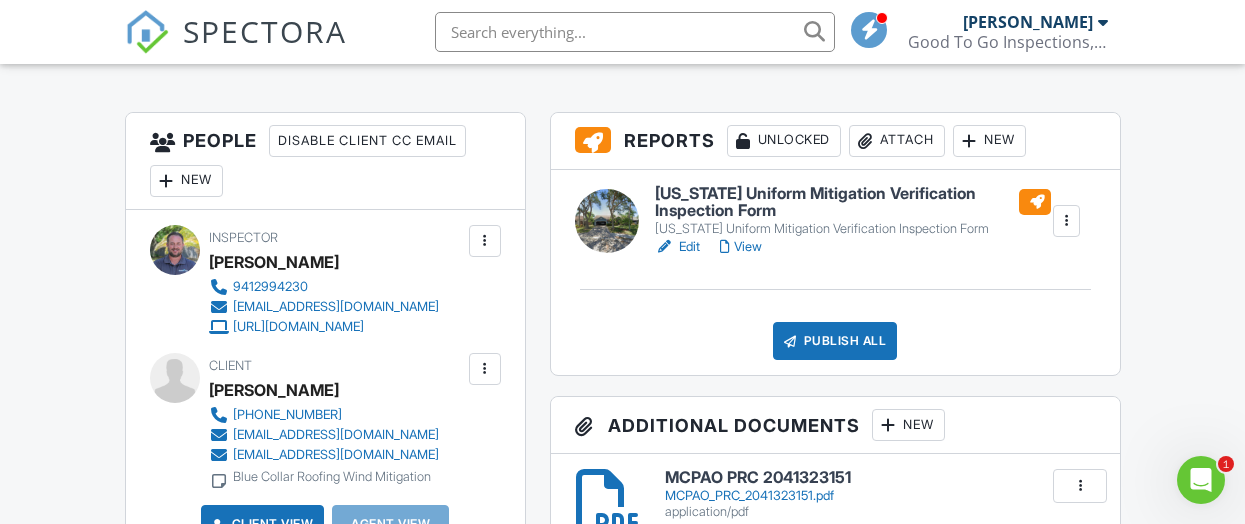 scroll, scrollTop: 491, scrollLeft: 0, axis: vertical 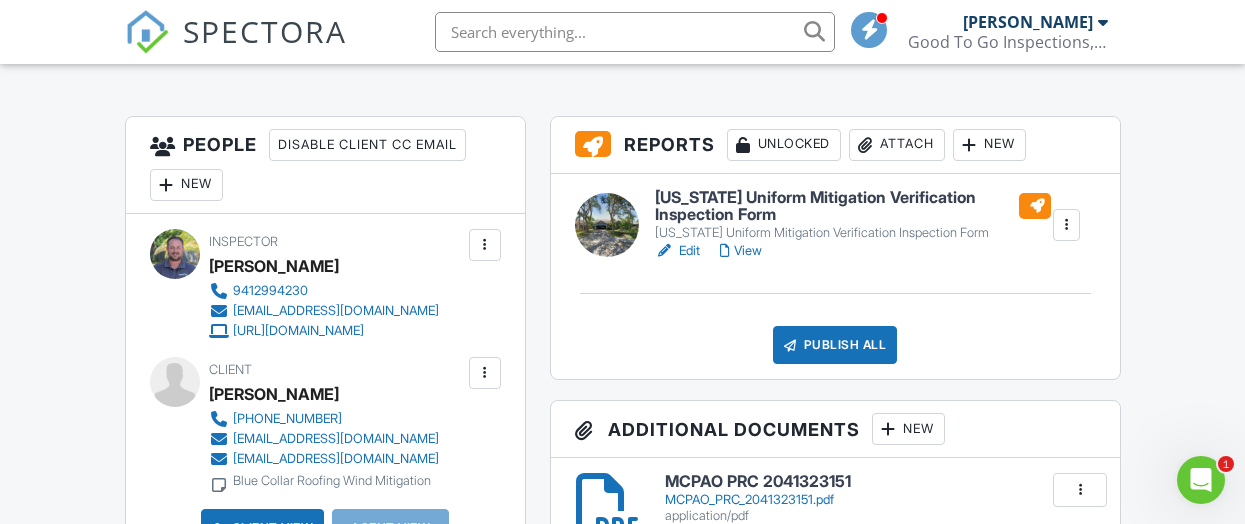 click on "Edit" at bounding box center [677, 251] 